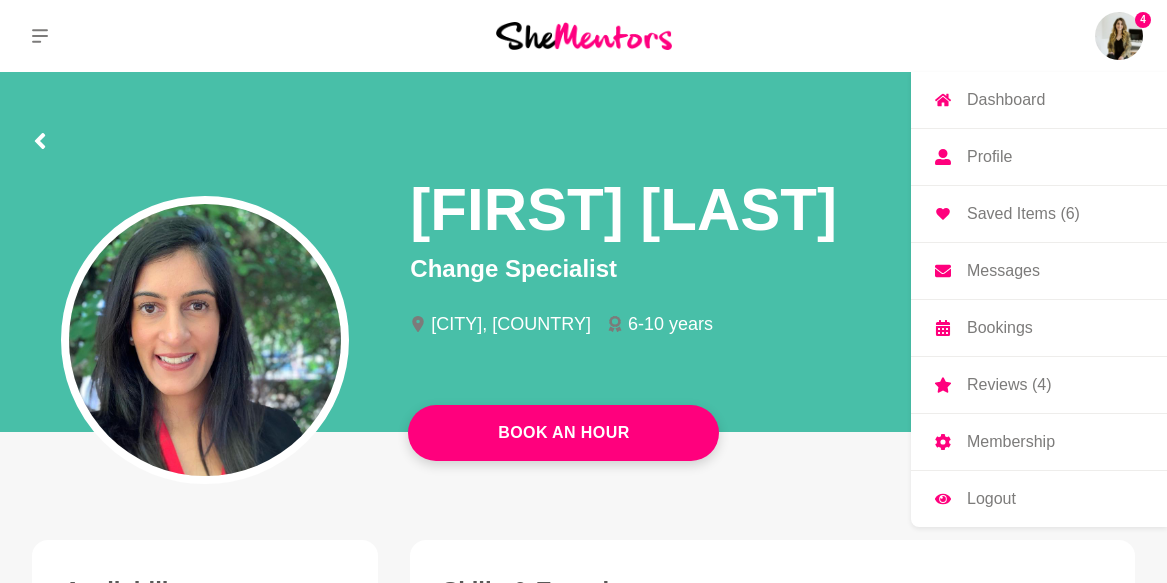 scroll, scrollTop: 0, scrollLeft: 0, axis: both 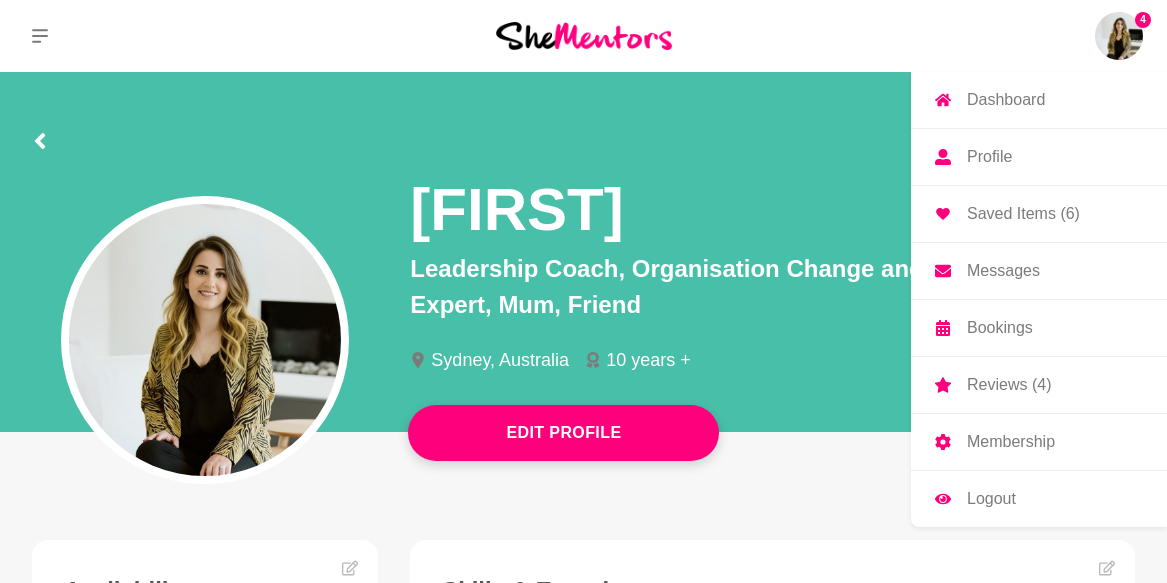 click on "Messages" at bounding box center (1039, 271) 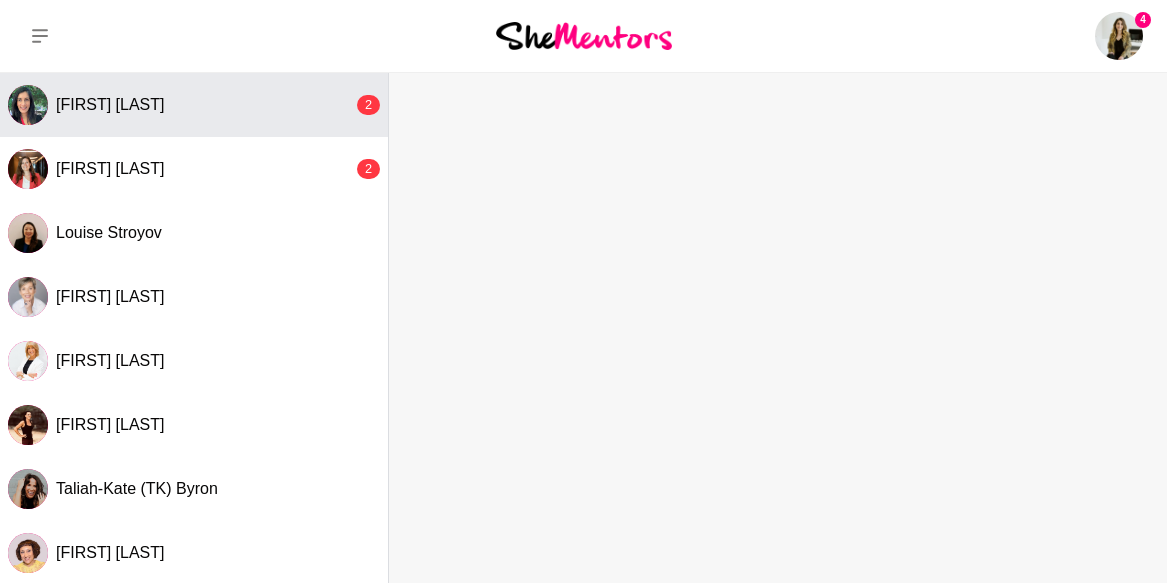 click on "[PERSON] 2" at bounding box center (194, 105) 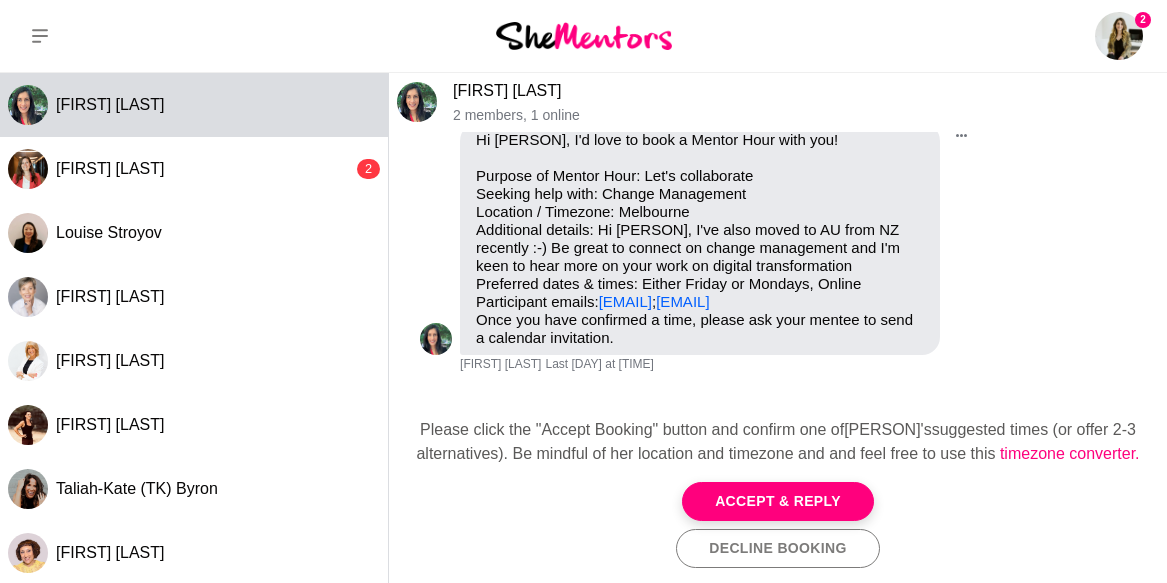 scroll, scrollTop: 151, scrollLeft: 0, axis: vertical 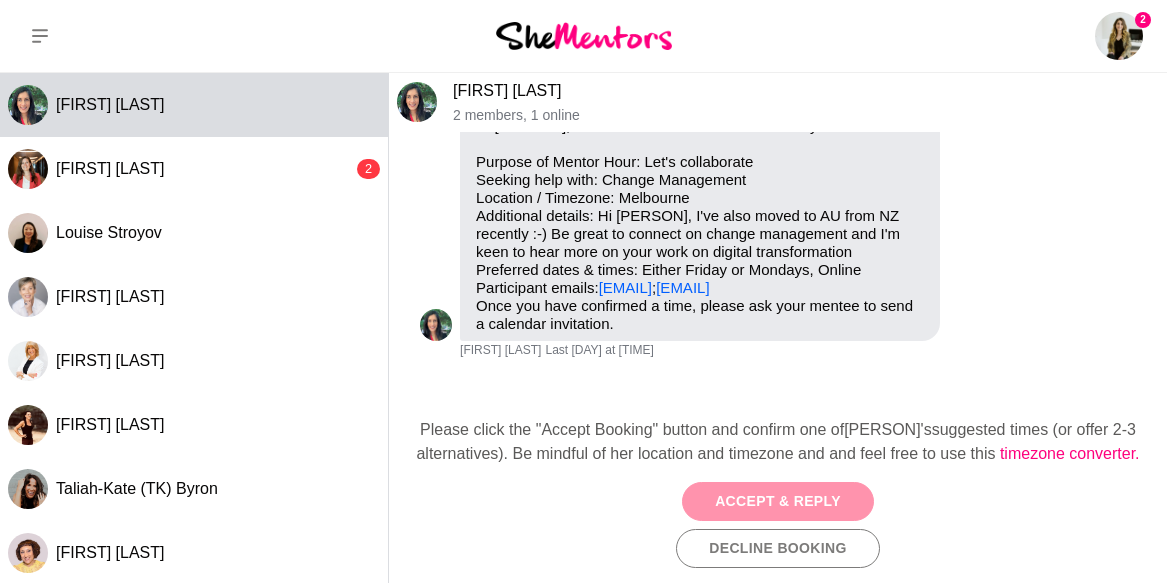 click on "Accept & Reply" at bounding box center (778, 501) 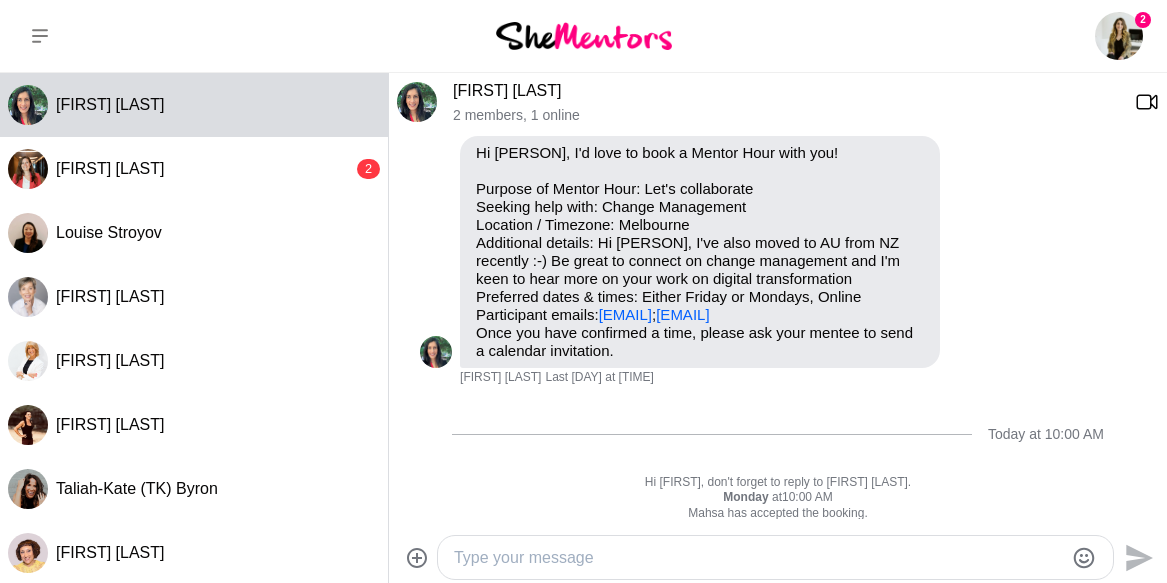 scroll, scrollTop: 154, scrollLeft: 0, axis: vertical 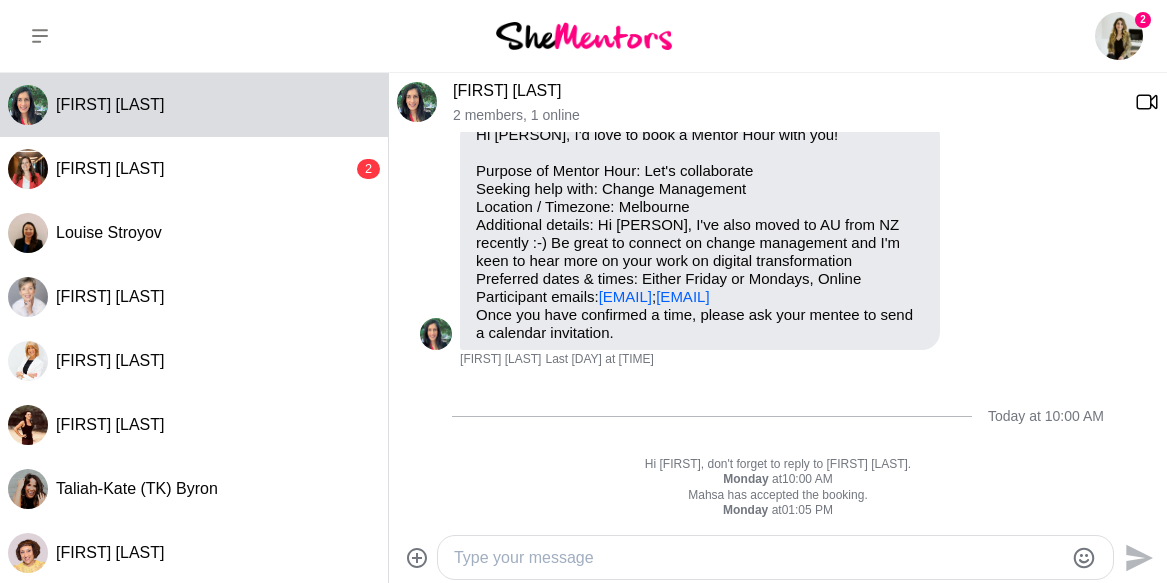 click at bounding box center (758, 558) 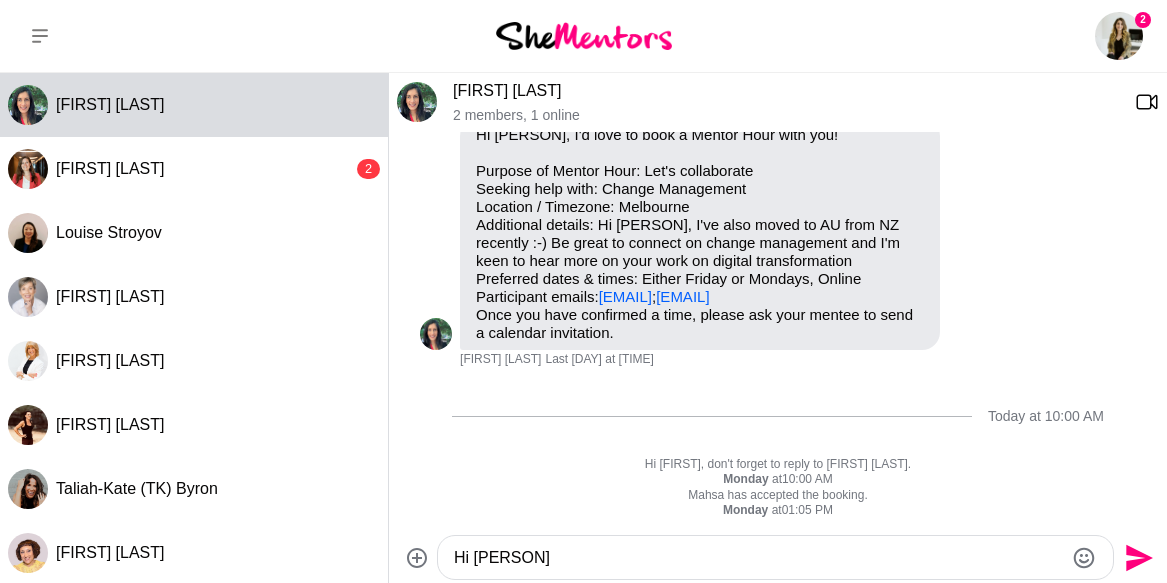 type on "Hi [FIRST]" 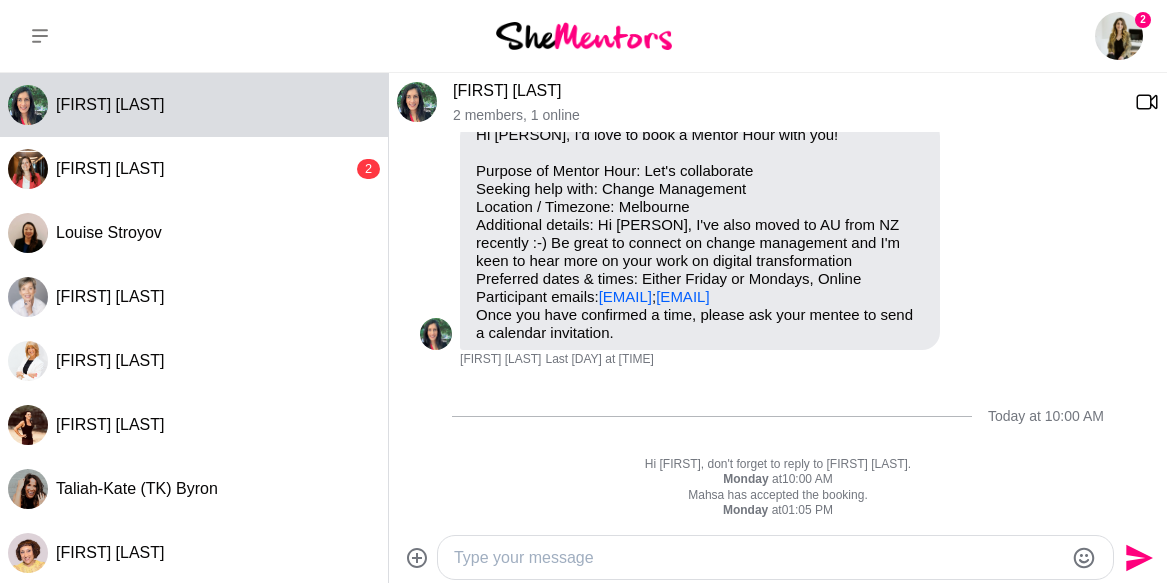 scroll, scrollTop: 213, scrollLeft: 0, axis: vertical 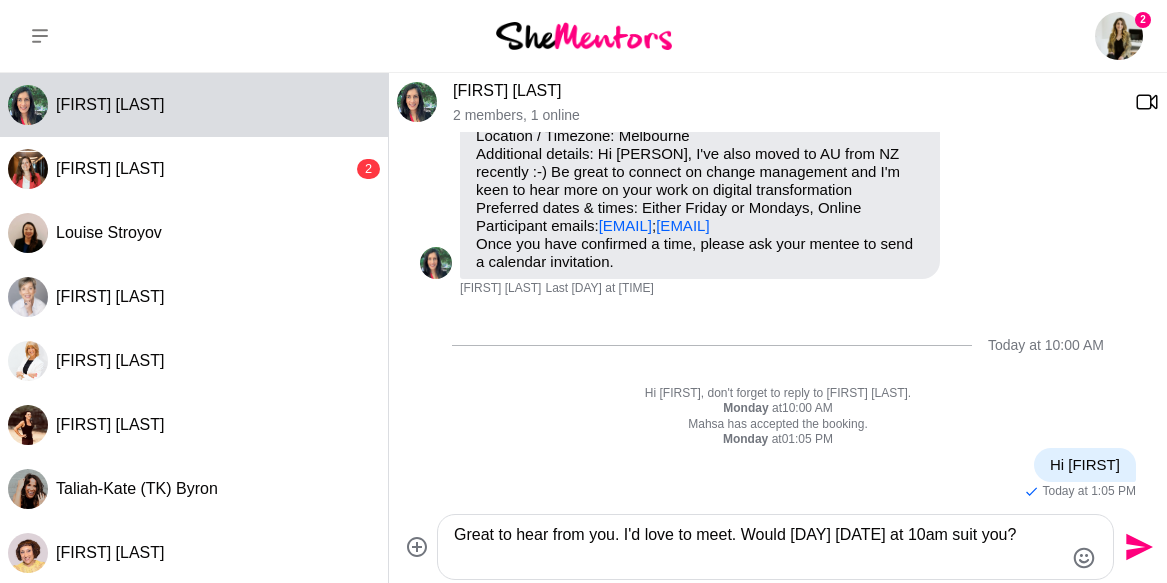 type on "Great to hear from you. I'd love to meet. Would [DAY] [DATE] at 10am suit you?" 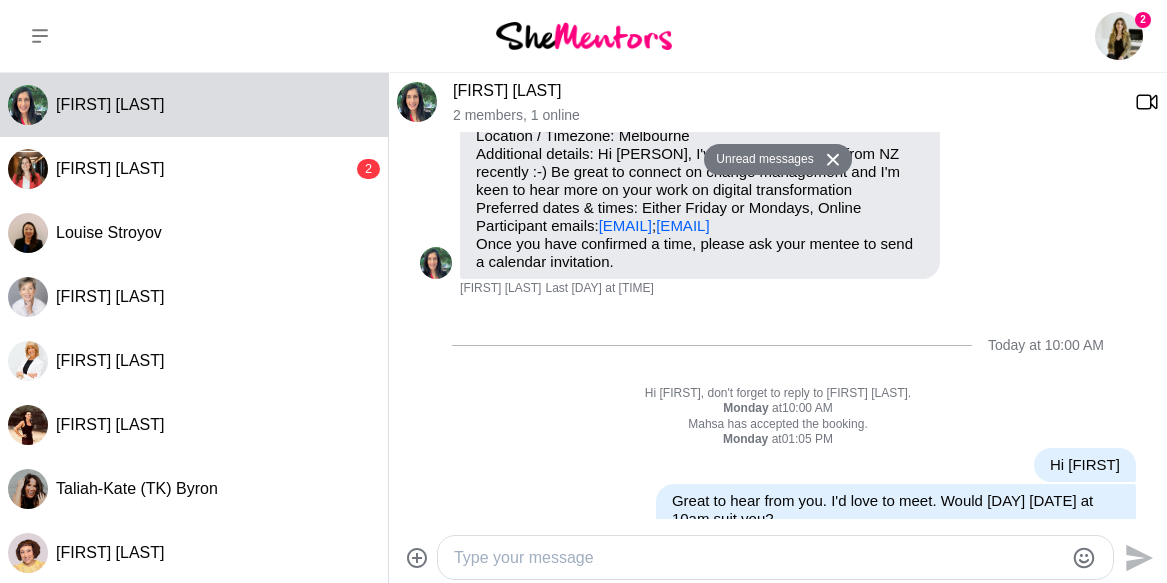 scroll, scrollTop: 267, scrollLeft: 0, axis: vertical 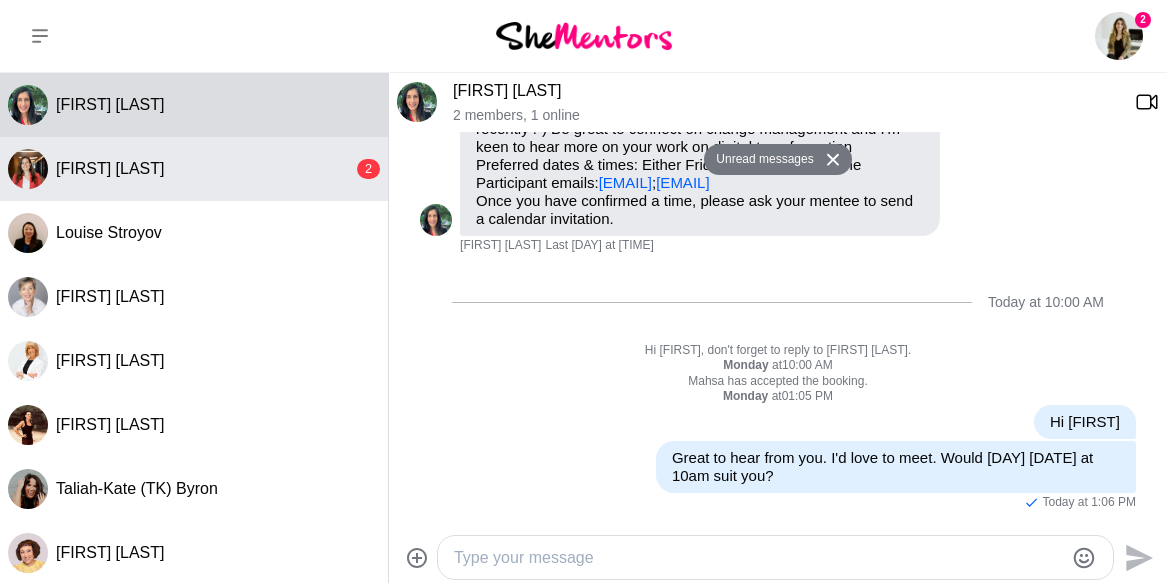 click on "[FIRST] [LAST]" at bounding box center [110, 168] 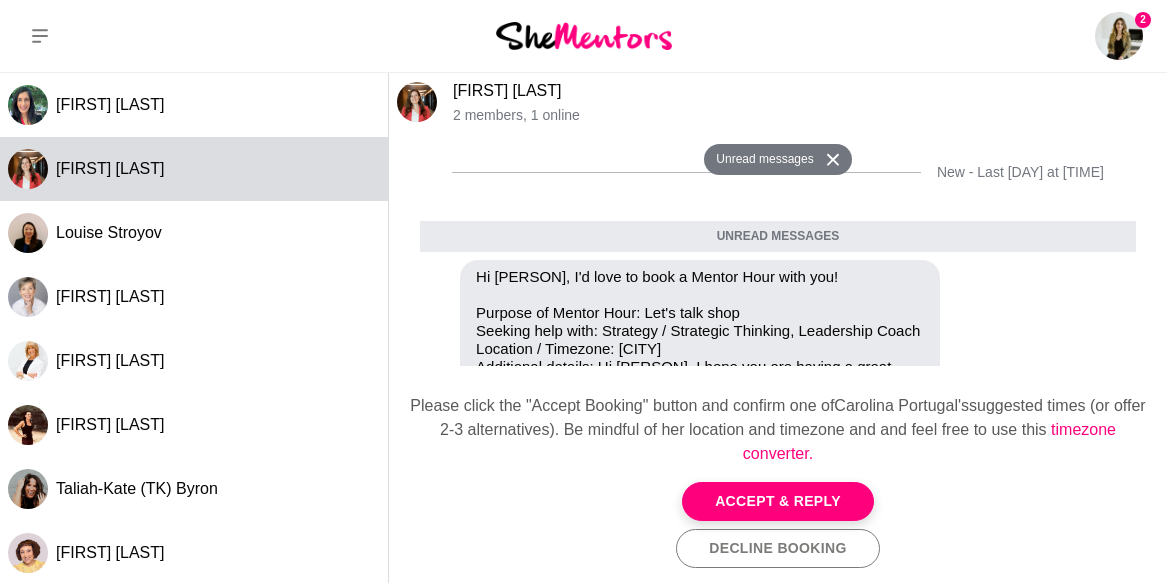 scroll, scrollTop: 295, scrollLeft: 0, axis: vertical 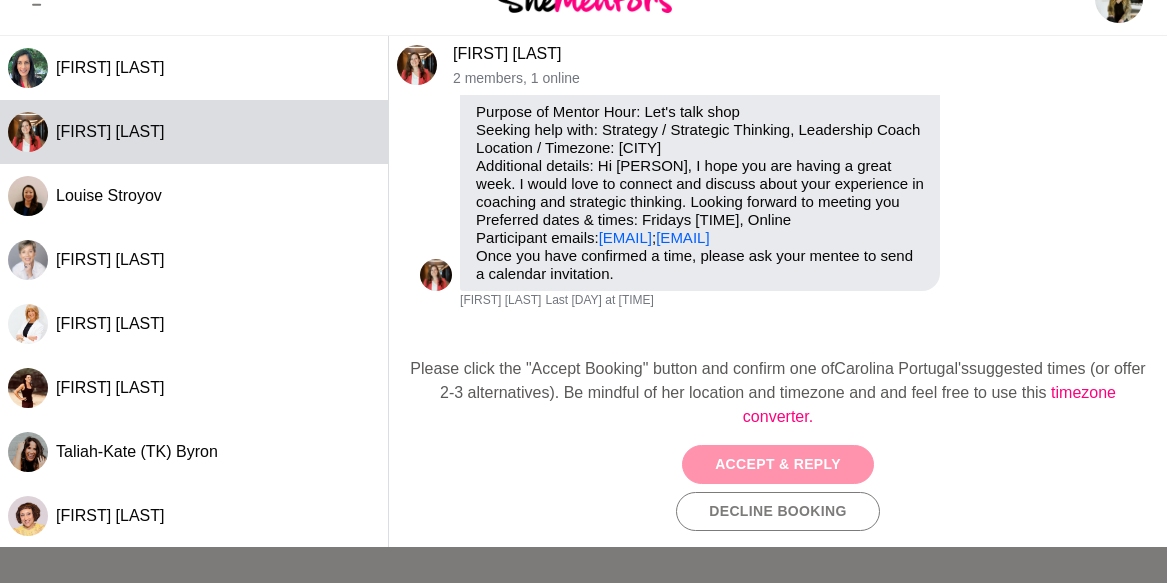 click on "Accept & Reply" at bounding box center (778, 464) 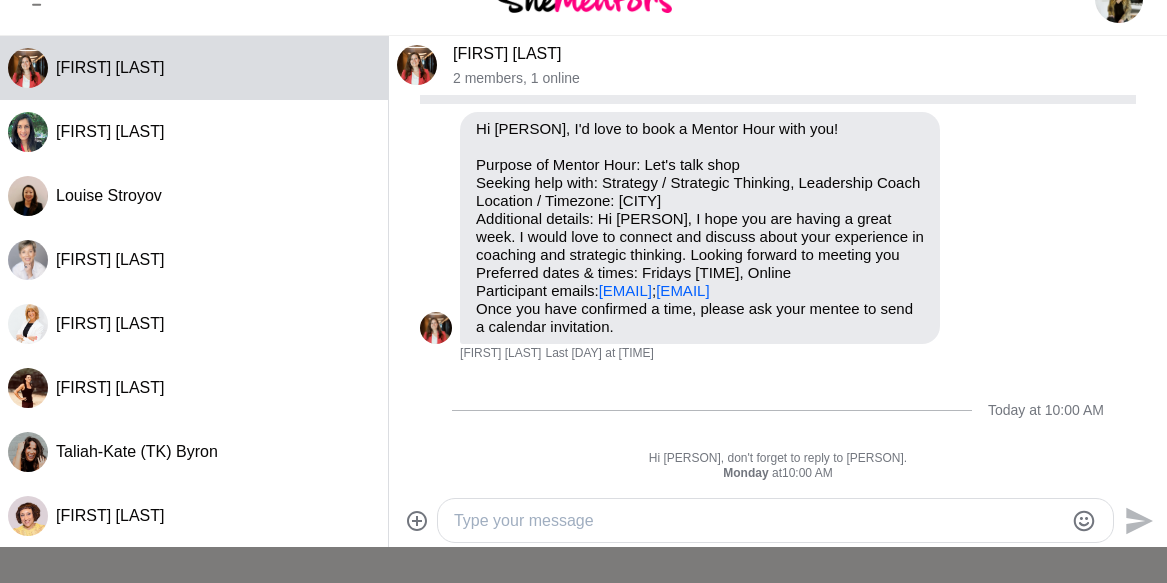 scroll, scrollTop: 172, scrollLeft: 0, axis: vertical 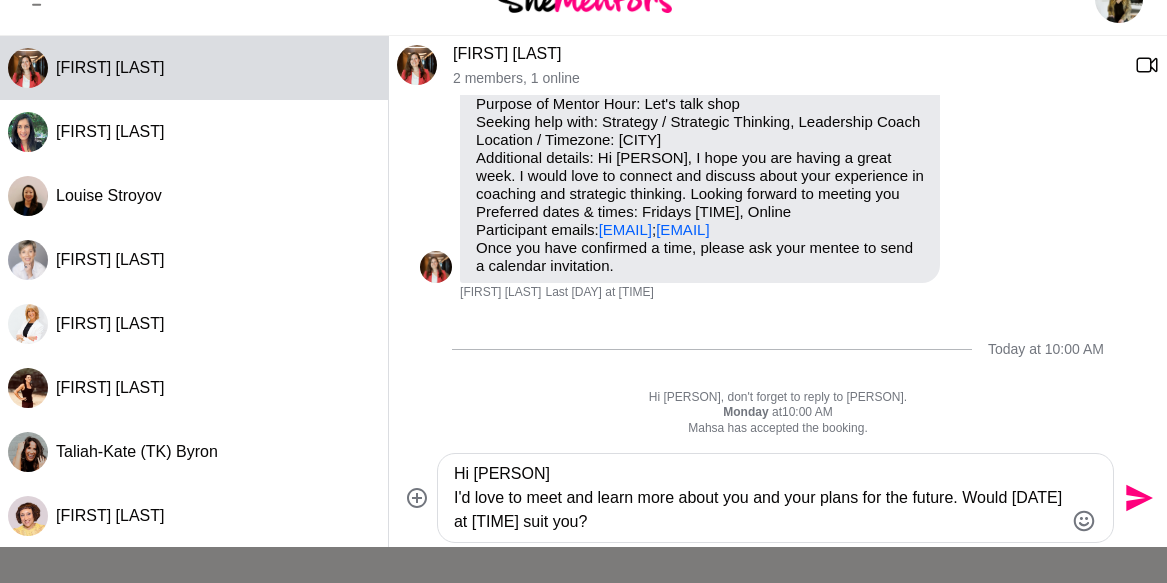 type on "Hi [PERSON]
I'd love to meet and learn more about you and your plans for the future. Would [DATE] at [TIME] suit you?" 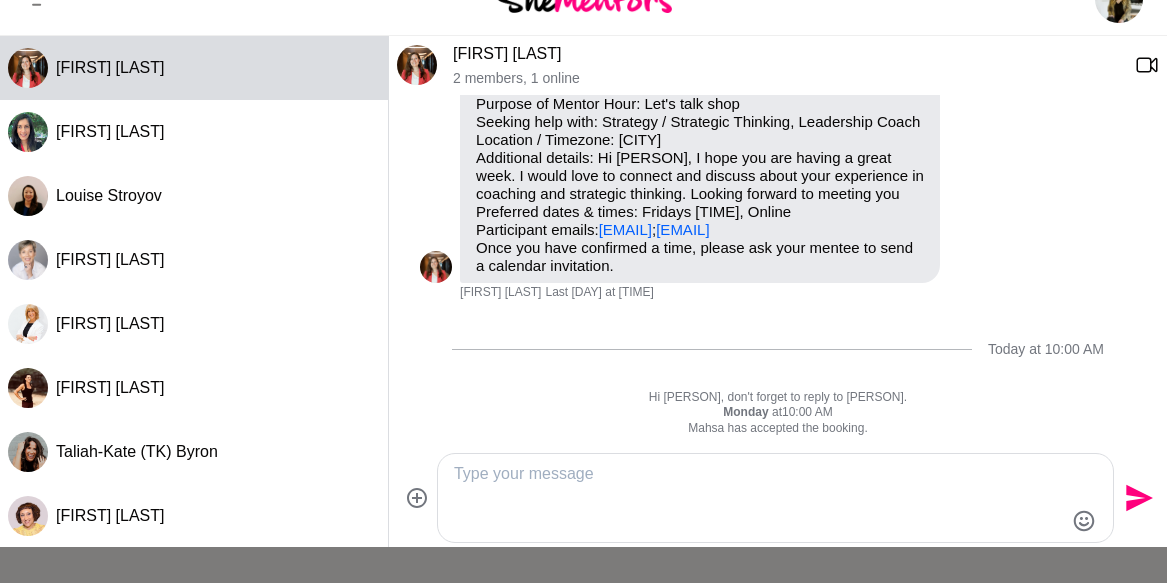 scroll, scrollTop: 267, scrollLeft: 0, axis: vertical 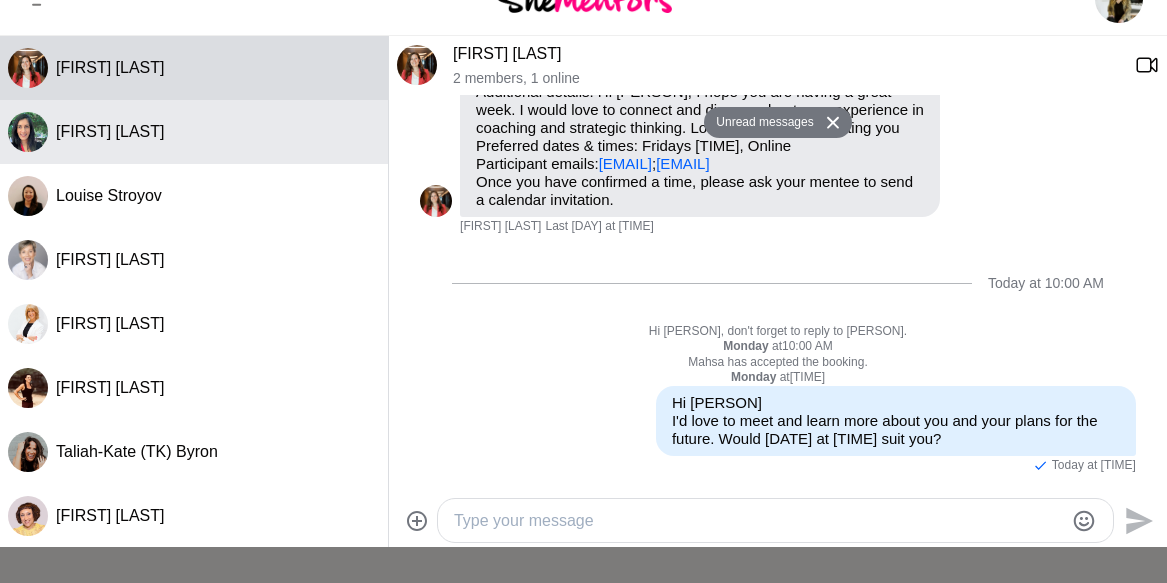 click on "[FIRST] [LAST]" at bounding box center (194, 132) 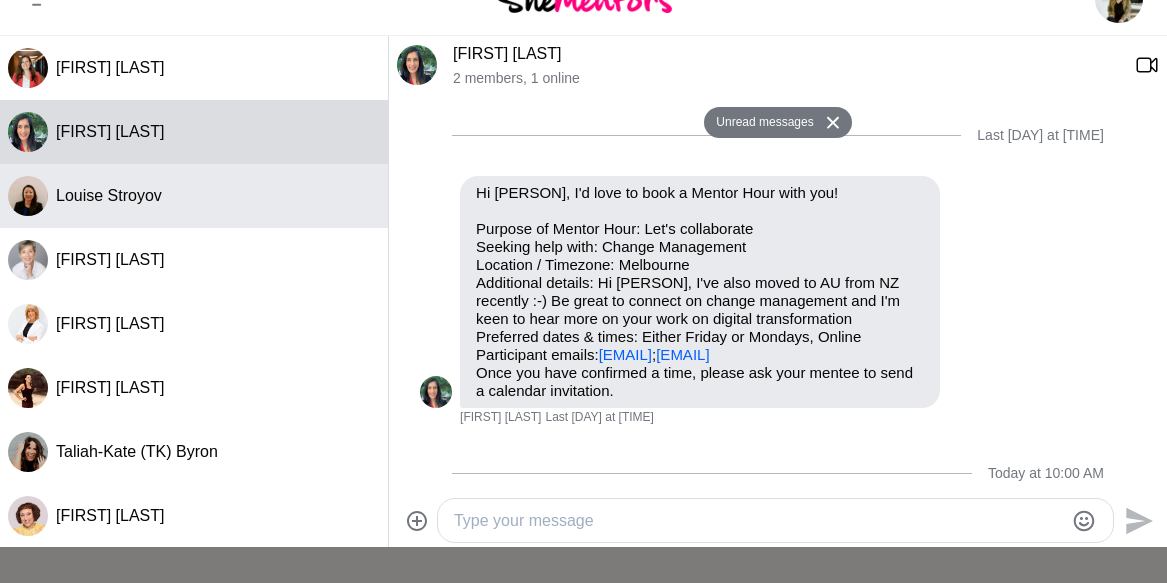 scroll, scrollTop: 300, scrollLeft: 0, axis: vertical 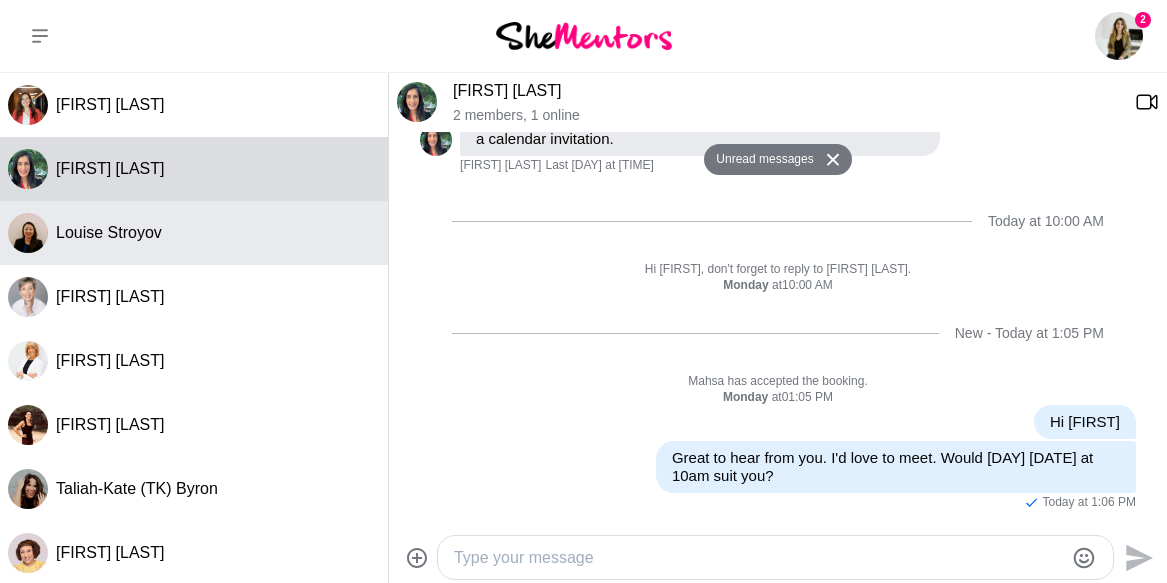 click on "Louise Stroyov" at bounding box center [218, 233] 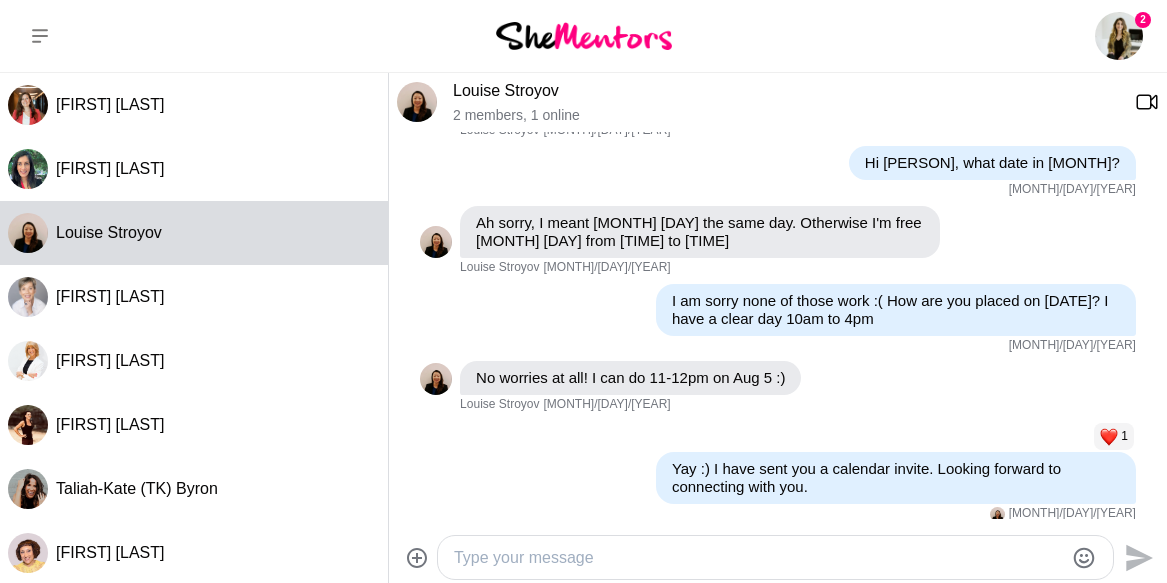 scroll, scrollTop: 613, scrollLeft: 0, axis: vertical 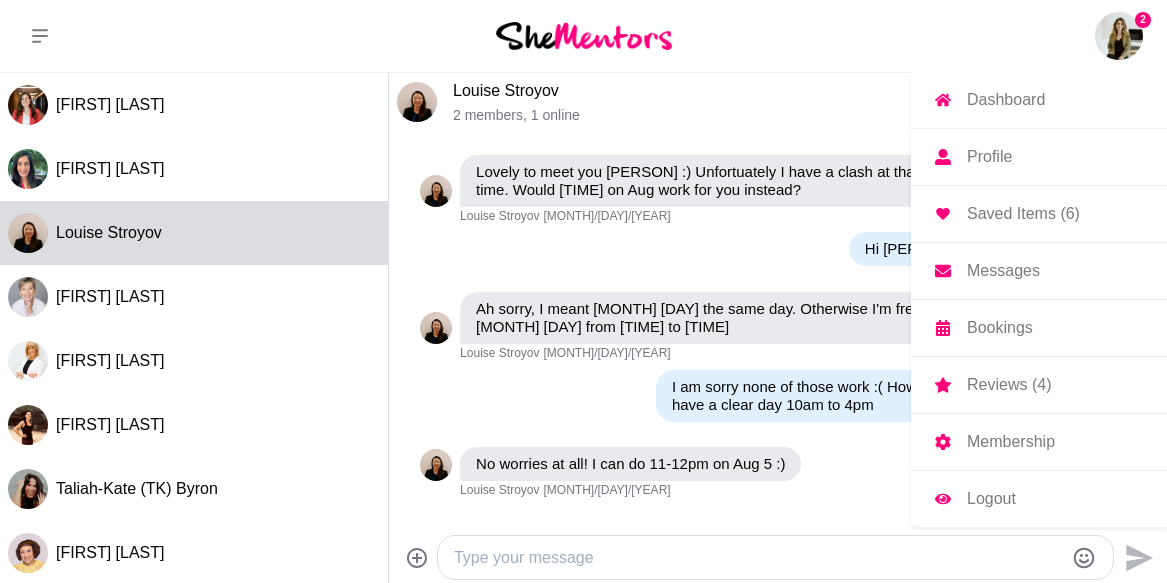 click at bounding box center (1119, 36) 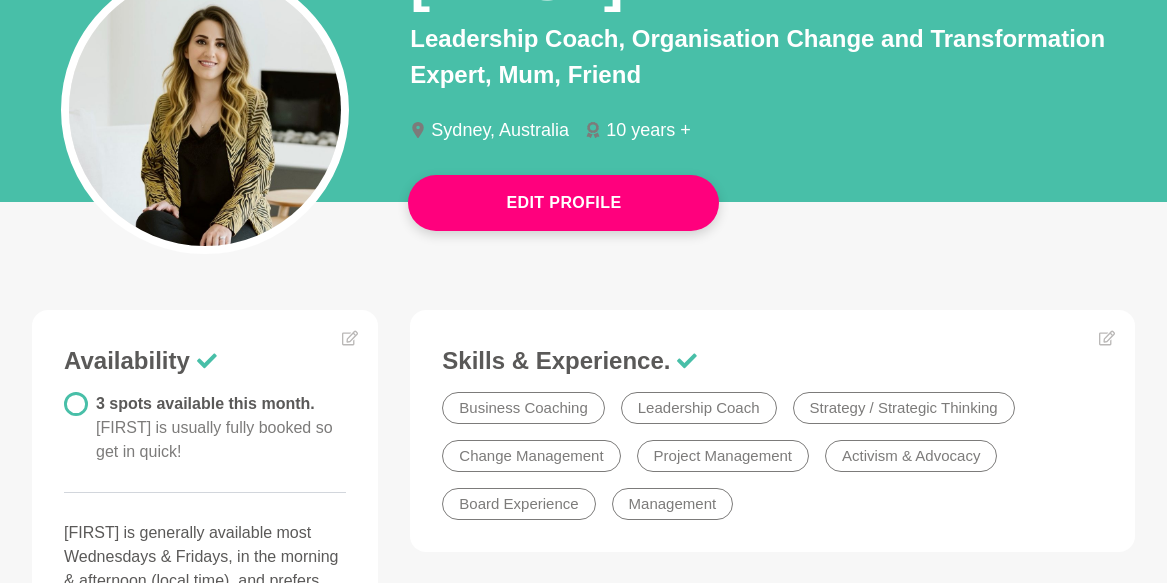 scroll, scrollTop: 316, scrollLeft: 0, axis: vertical 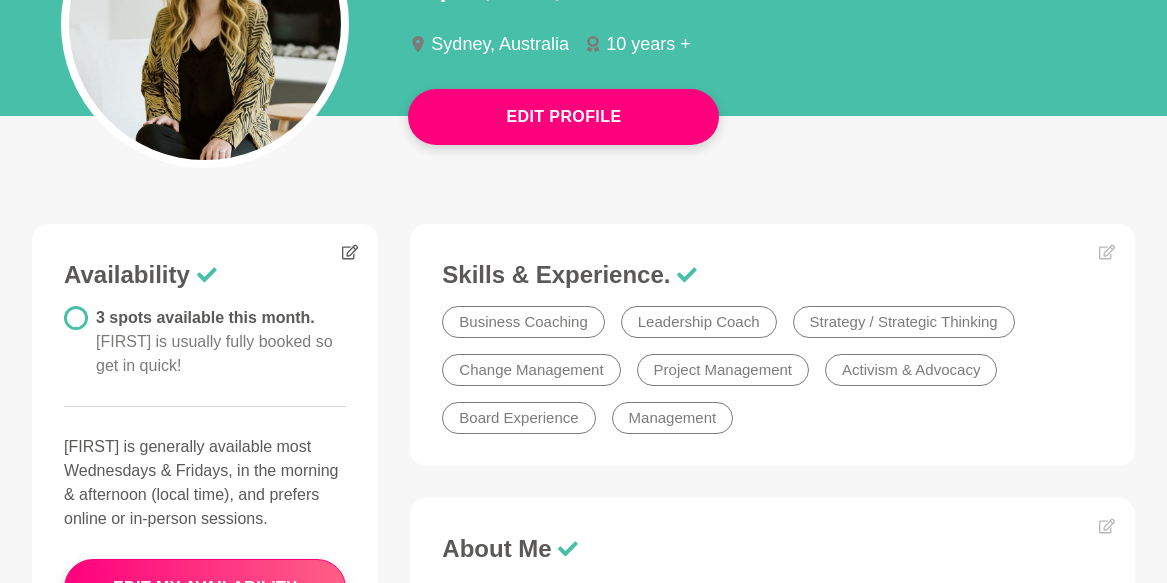 click 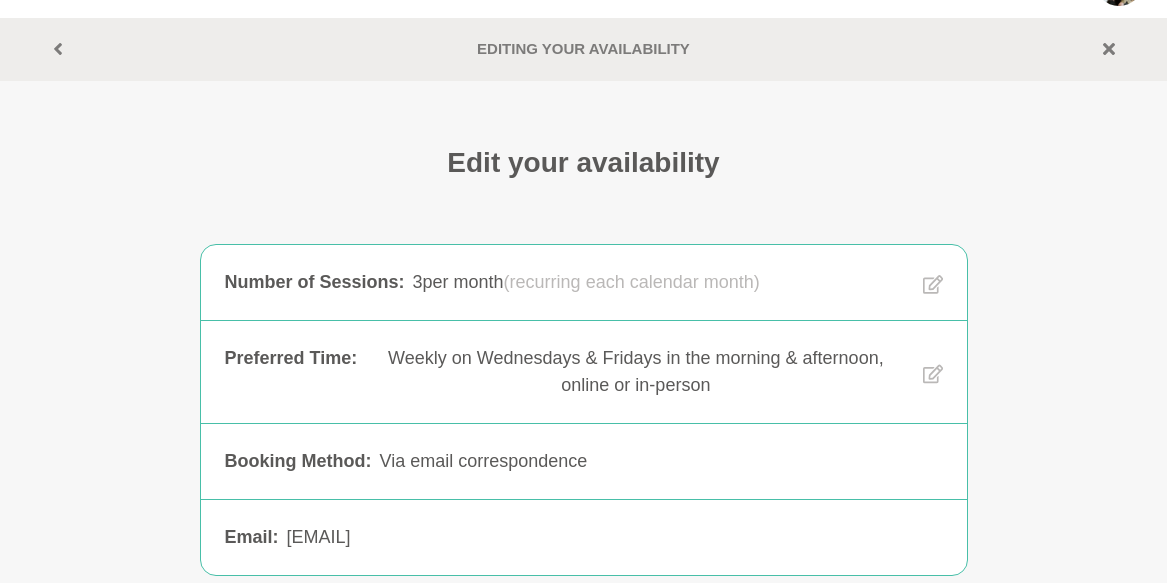 scroll, scrollTop: 60, scrollLeft: 0, axis: vertical 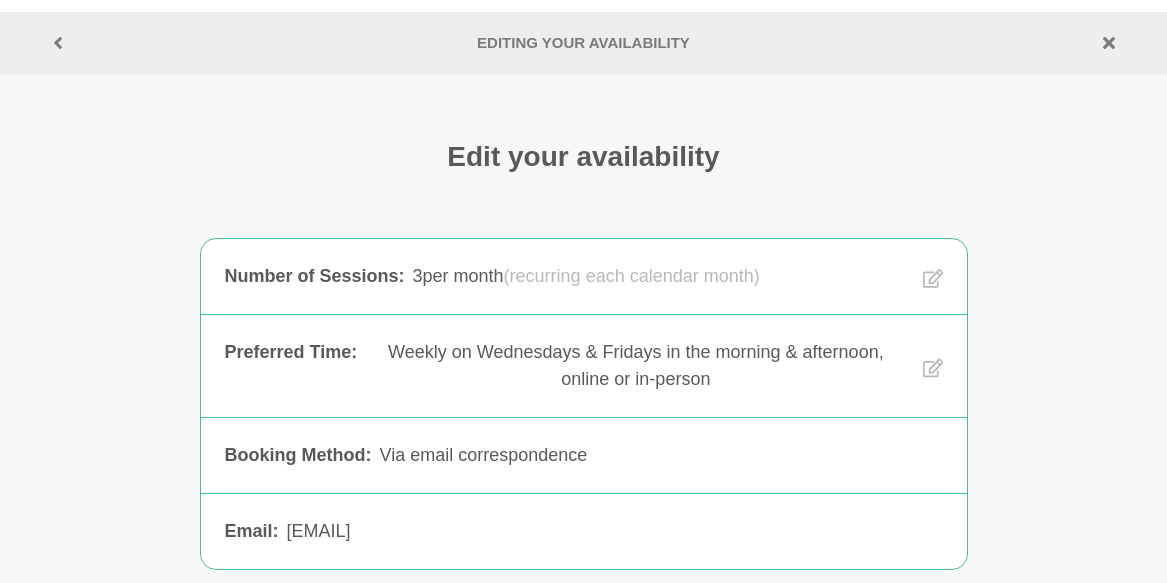 click 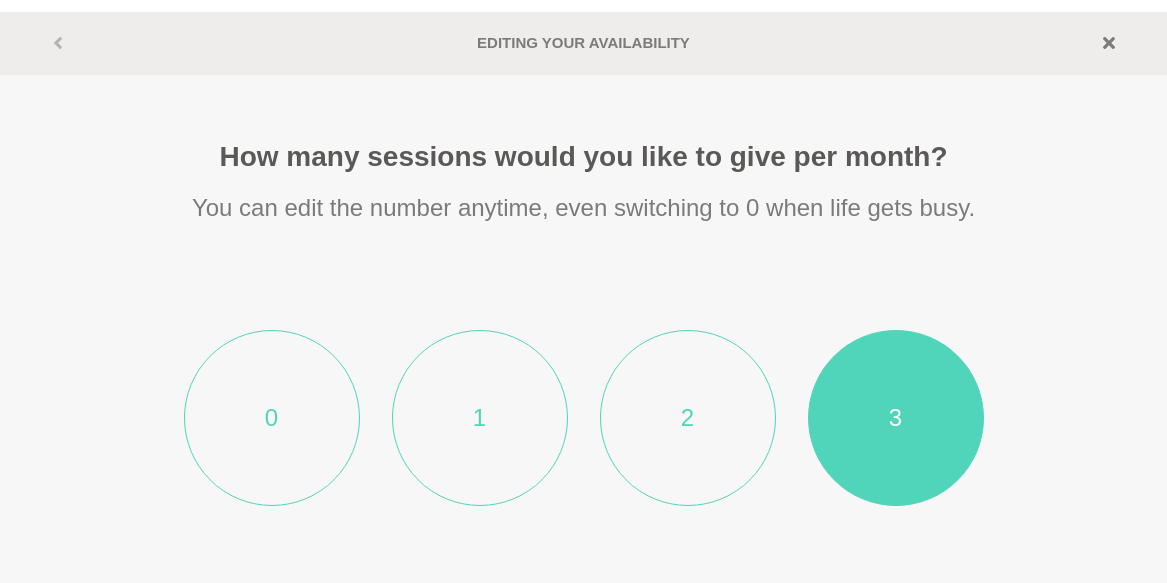 click on "1" at bounding box center (480, 418) 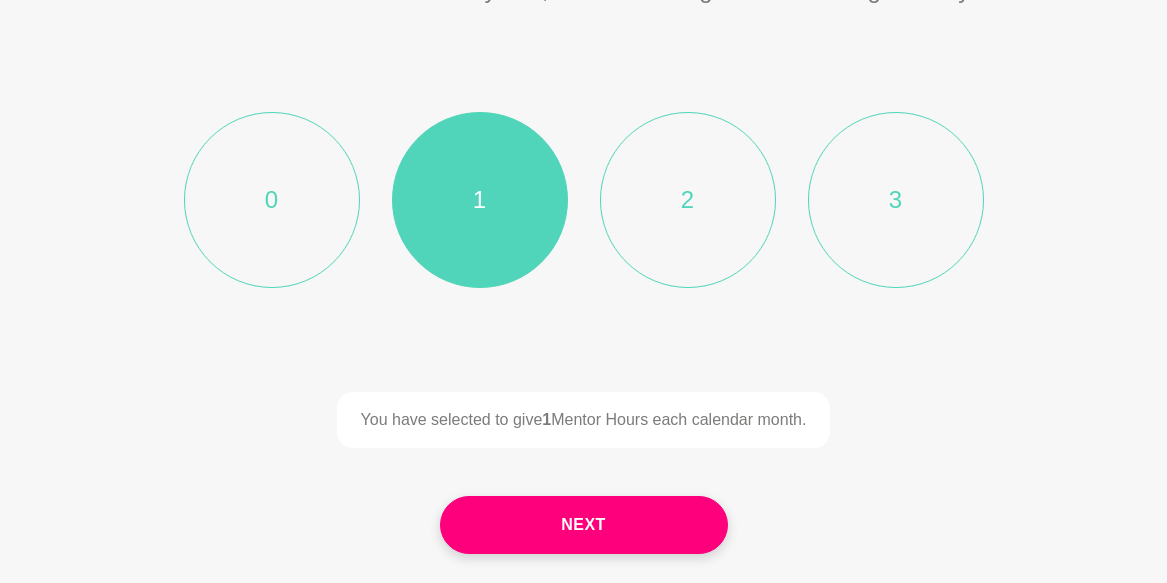 scroll, scrollTop: 320, scrollLeft: 0, axis: vertical 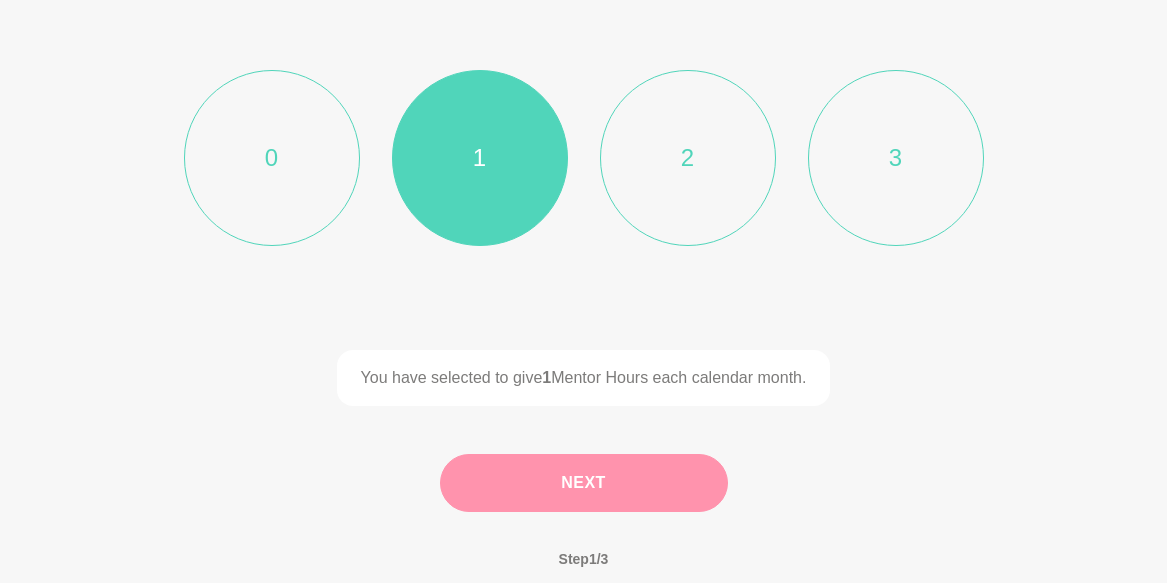 click on "Next" at bounding box center [584, 483] 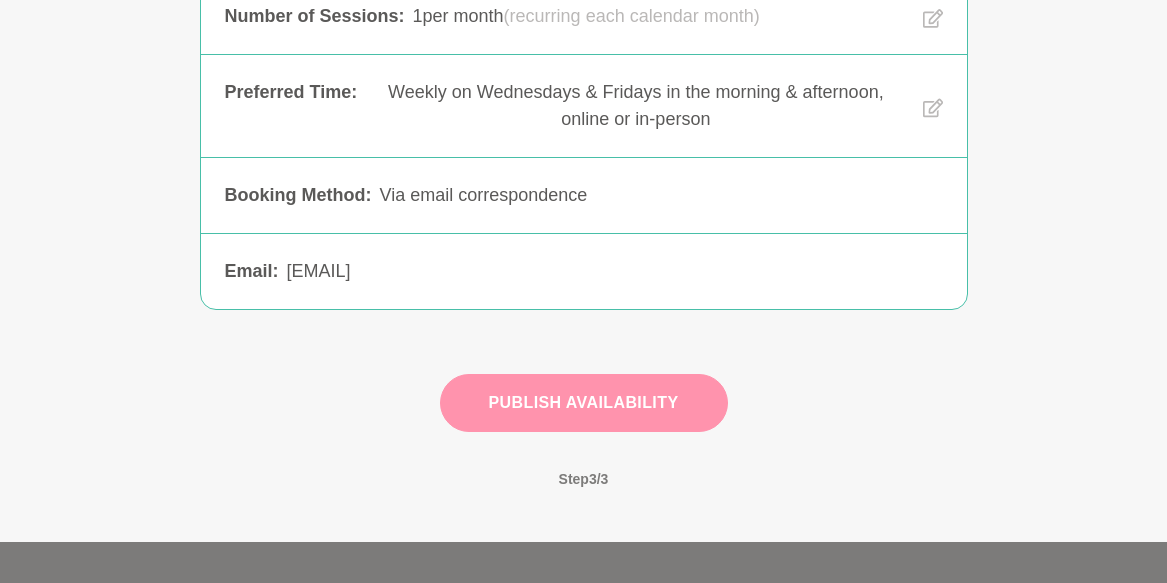 click on "Publish Availability" at bounding box center (584, 403) 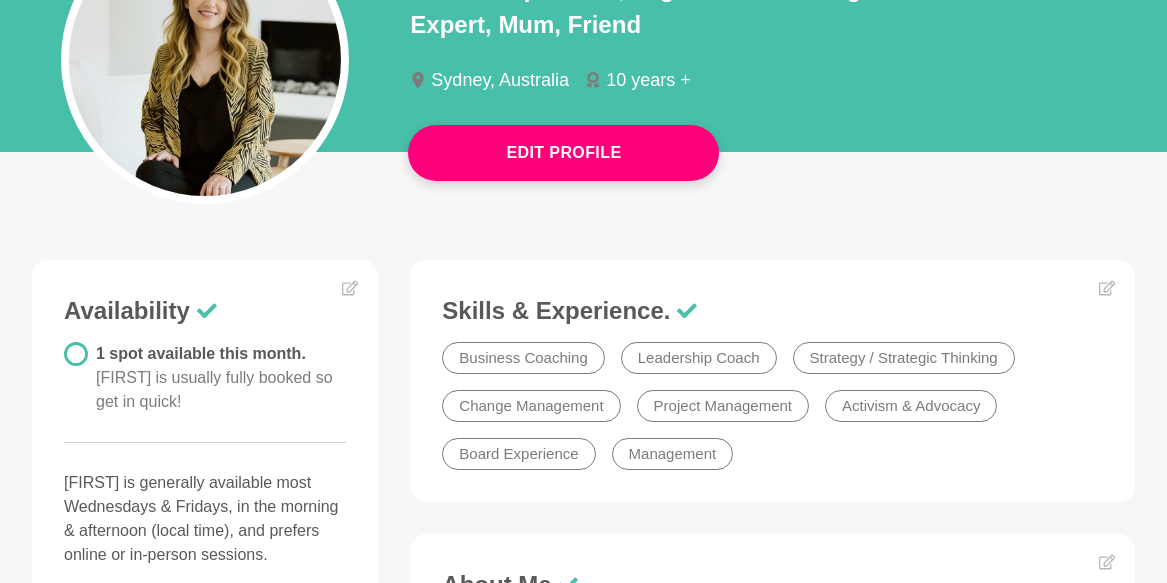 scroll, scrollTop: 287, scrollLeft: 0, axis: vertical 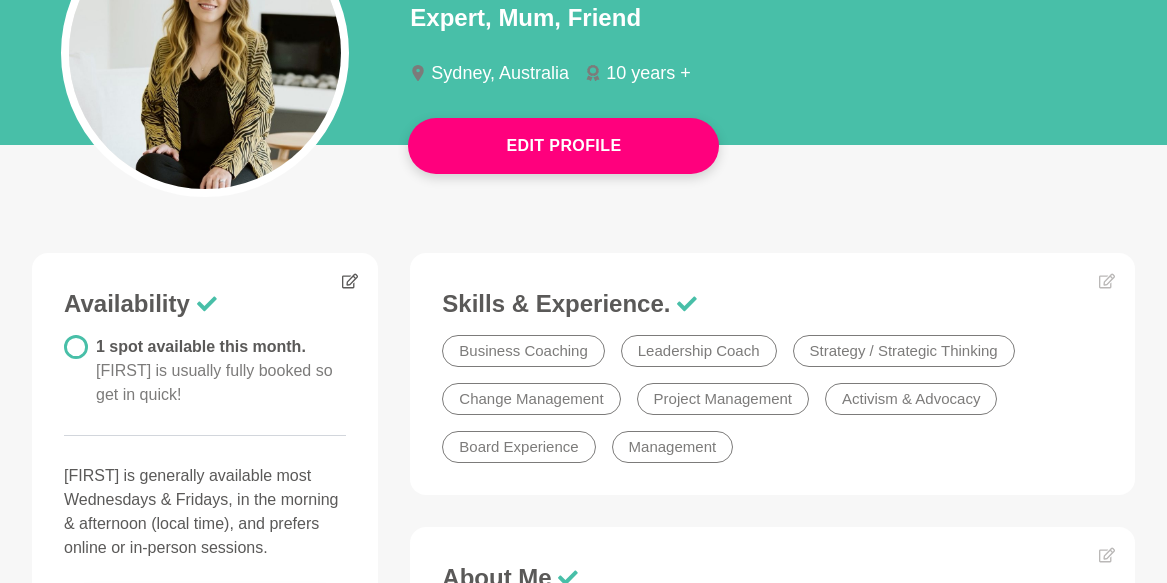 click 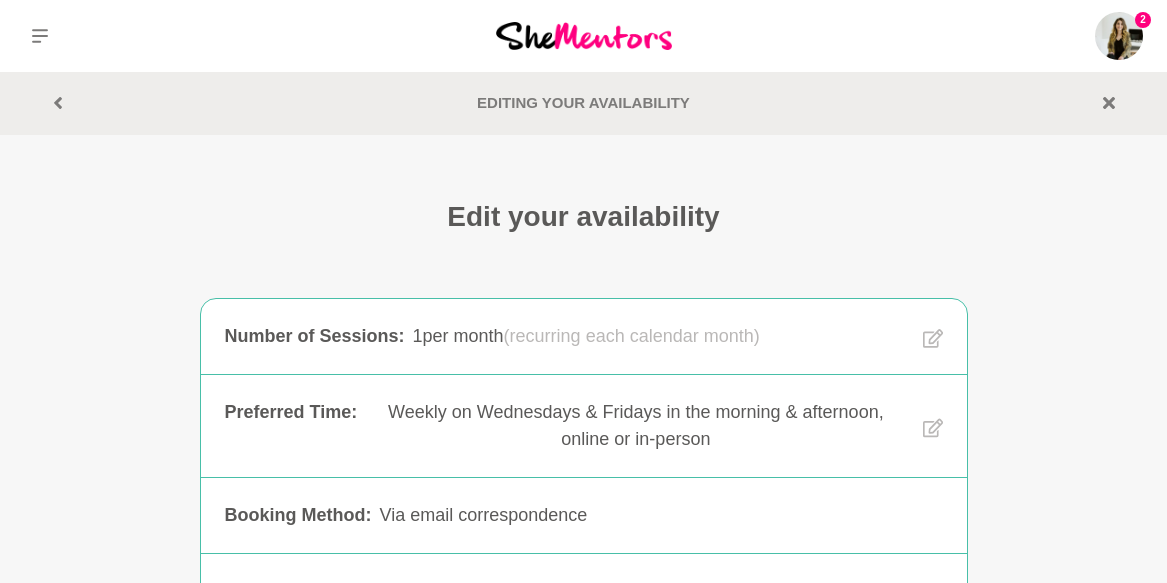 scroll, scrollTop: 0, scrollLeft: 0, axis: both 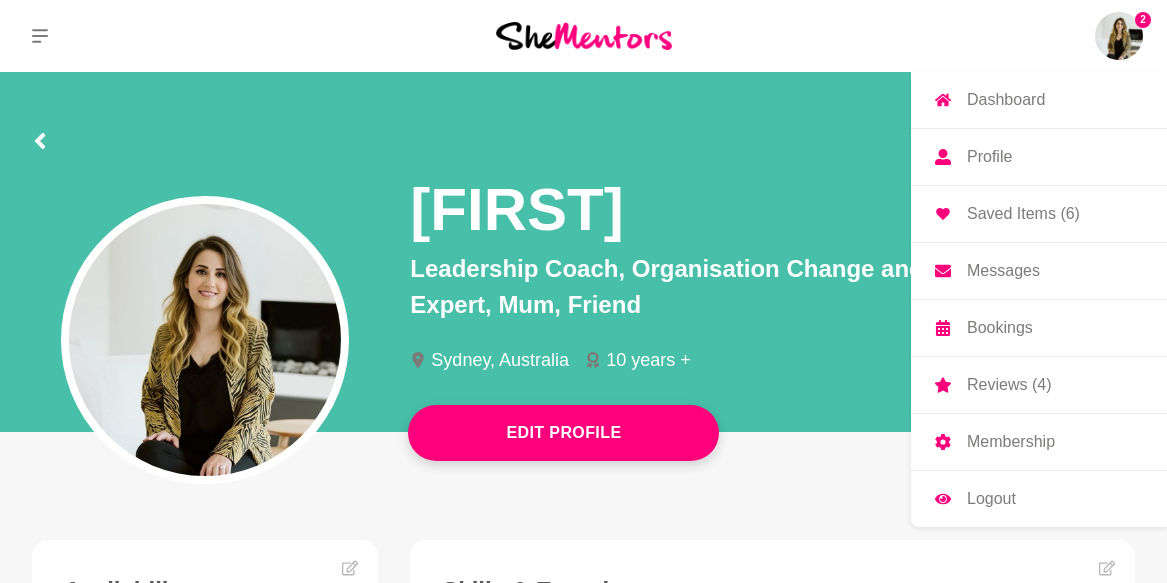 click on "Saved Items (6)" at bounding box center [1023, 214] 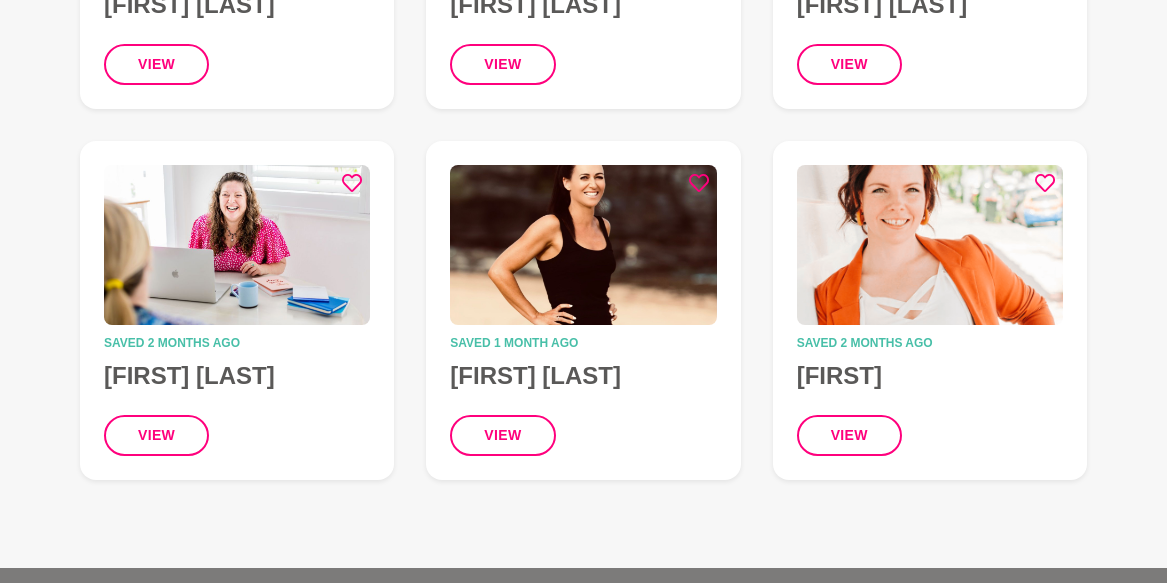 scroll, scrollTop: 526, scrollLeft: 0, axis: vertical 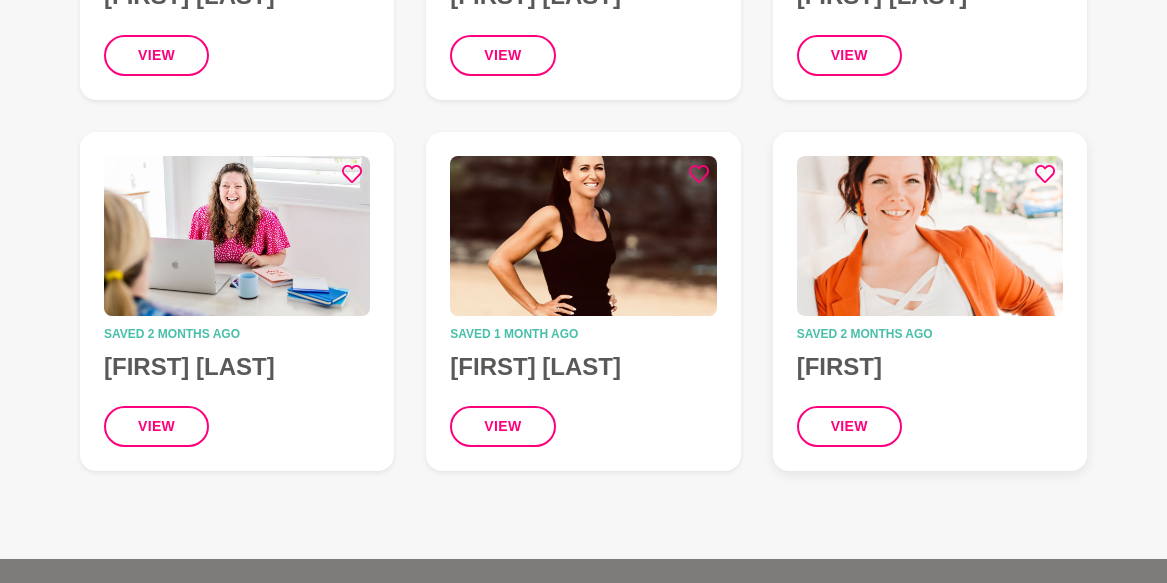 click on "[FIRST]" at bounding box center (930, 367) 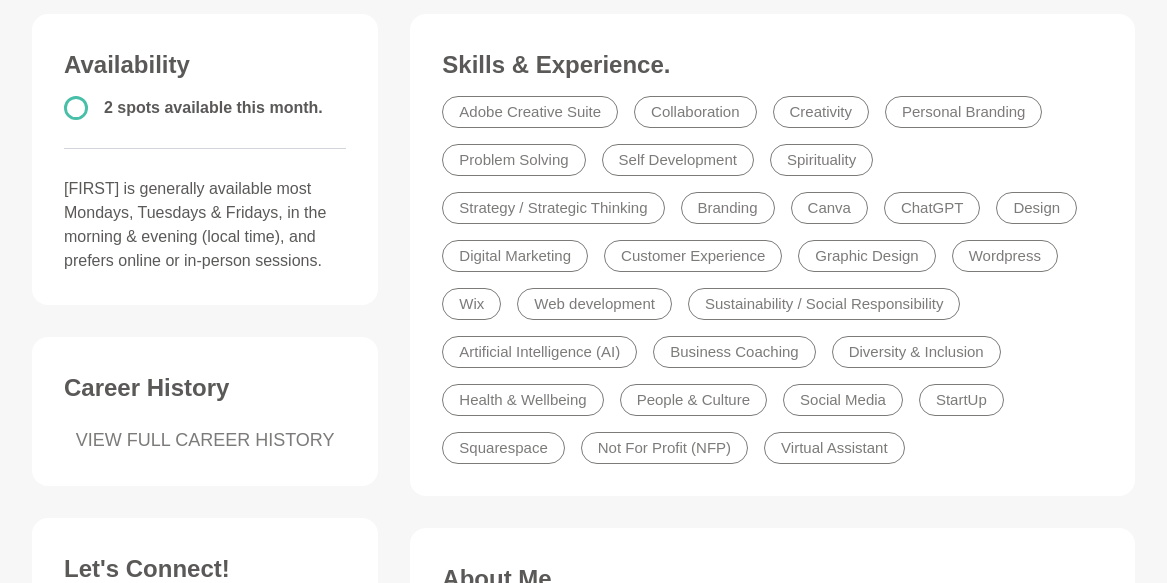 scroll, scrollTop: 0, scrollLeft: 0, axis: both 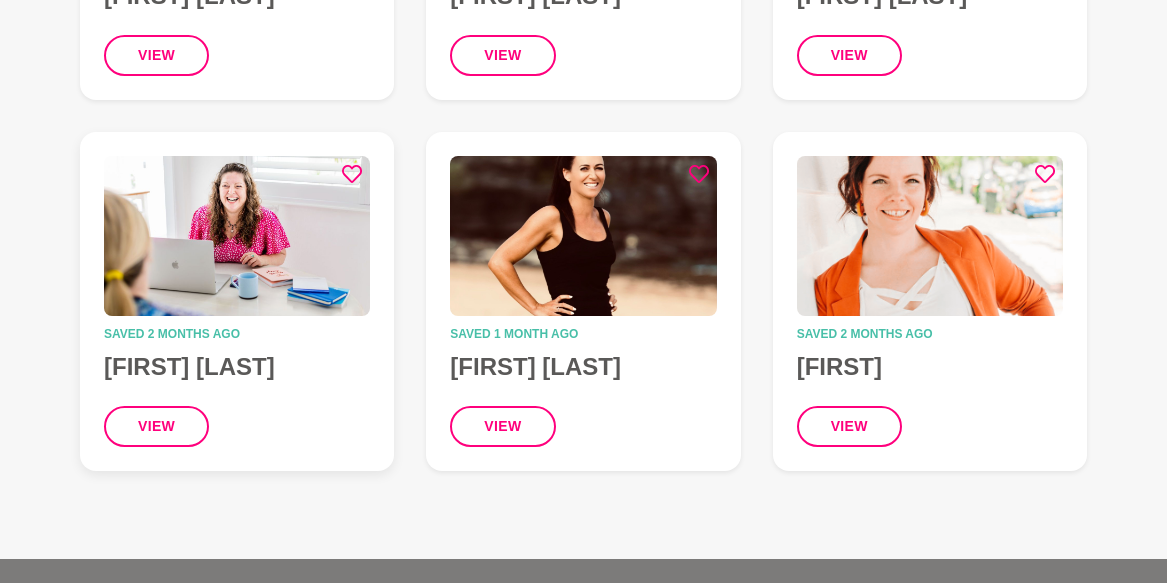 click on "[FIRST] [LAST]" at bounding box center [237, 367] 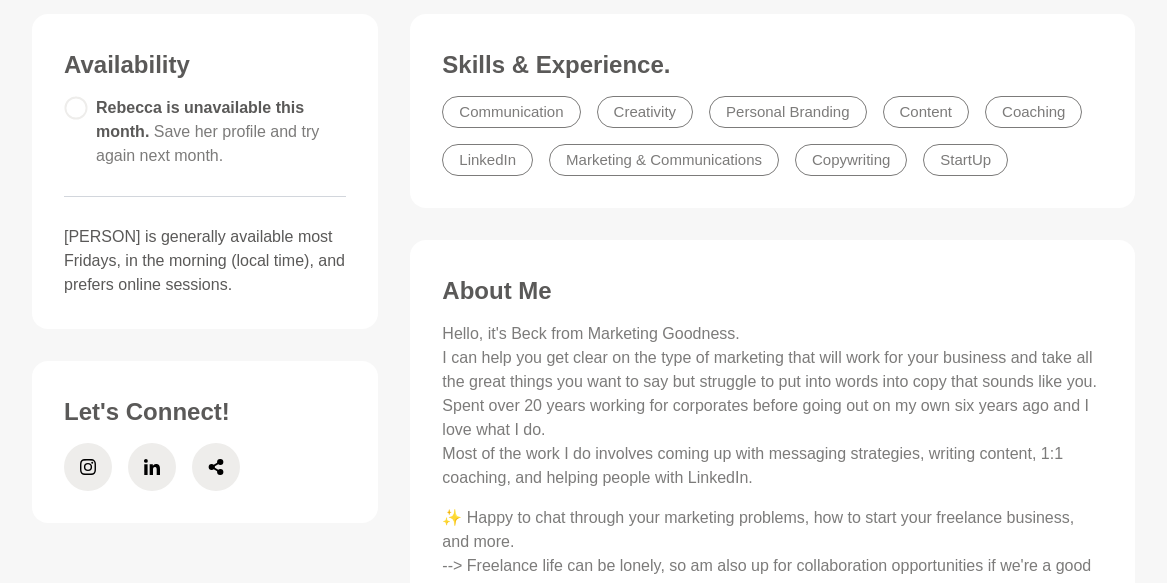 scroll, scrollTop: 0, scrollLeft: 0, axis: both 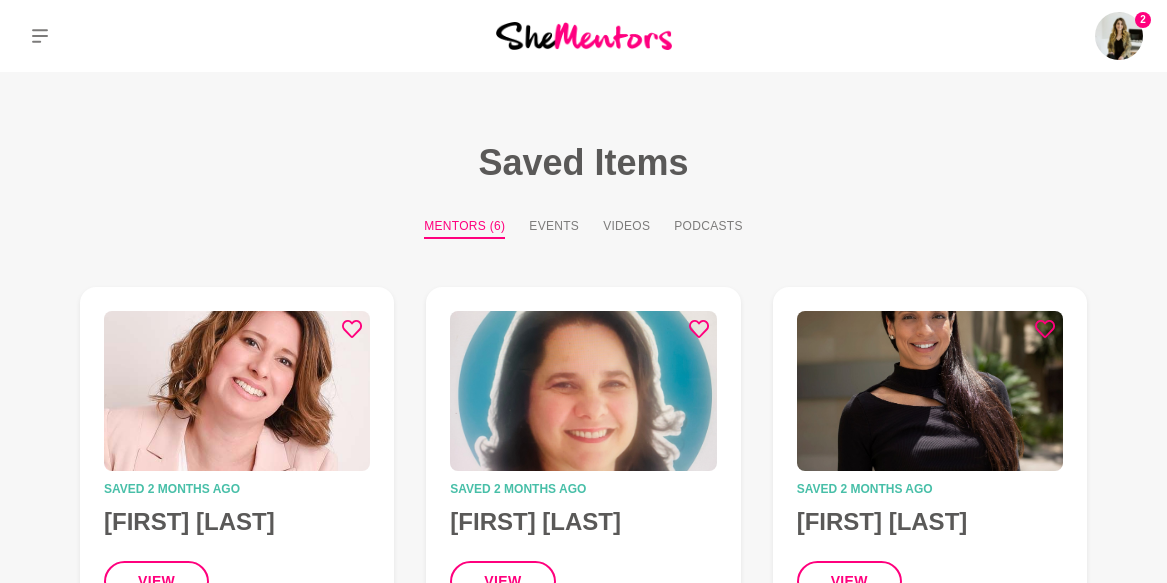 click at bounding box center (584, 35) 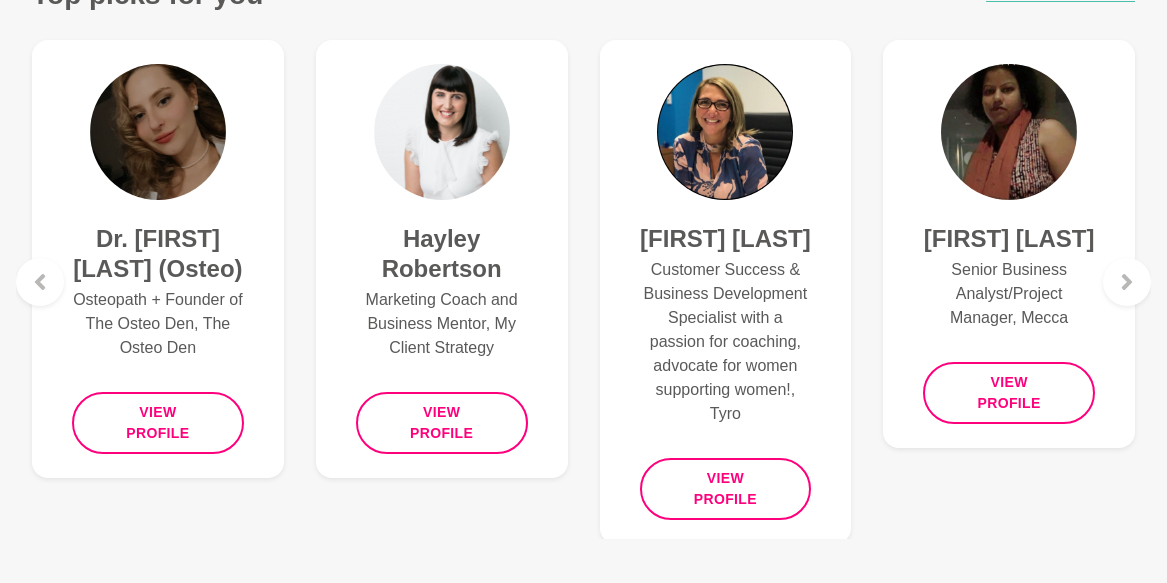 scroll, scrollTop: 967, scrollLeft: 0, axis: vertical 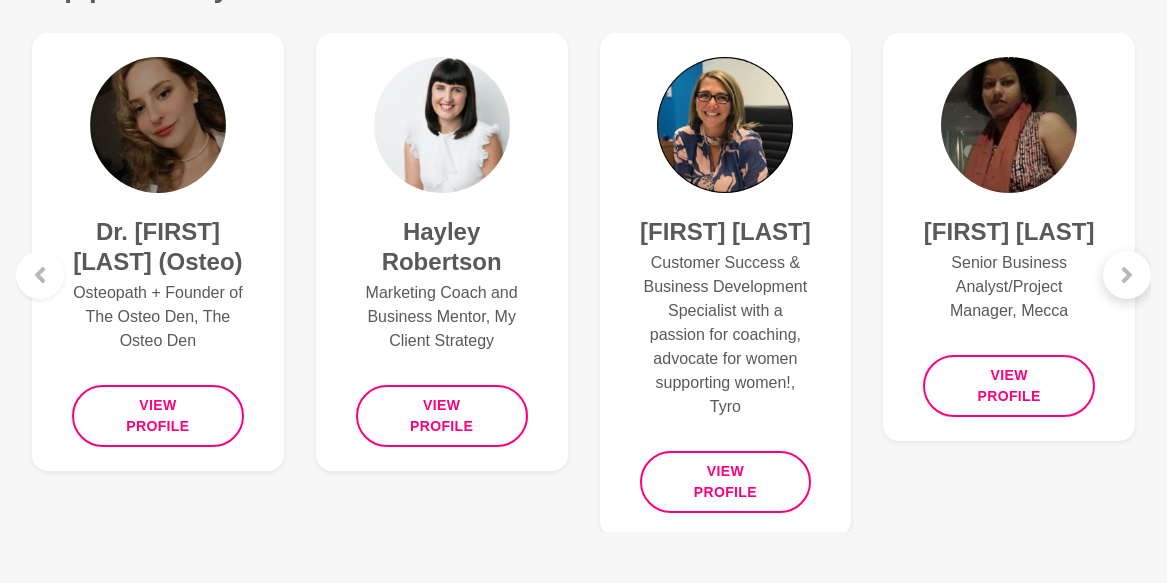 click 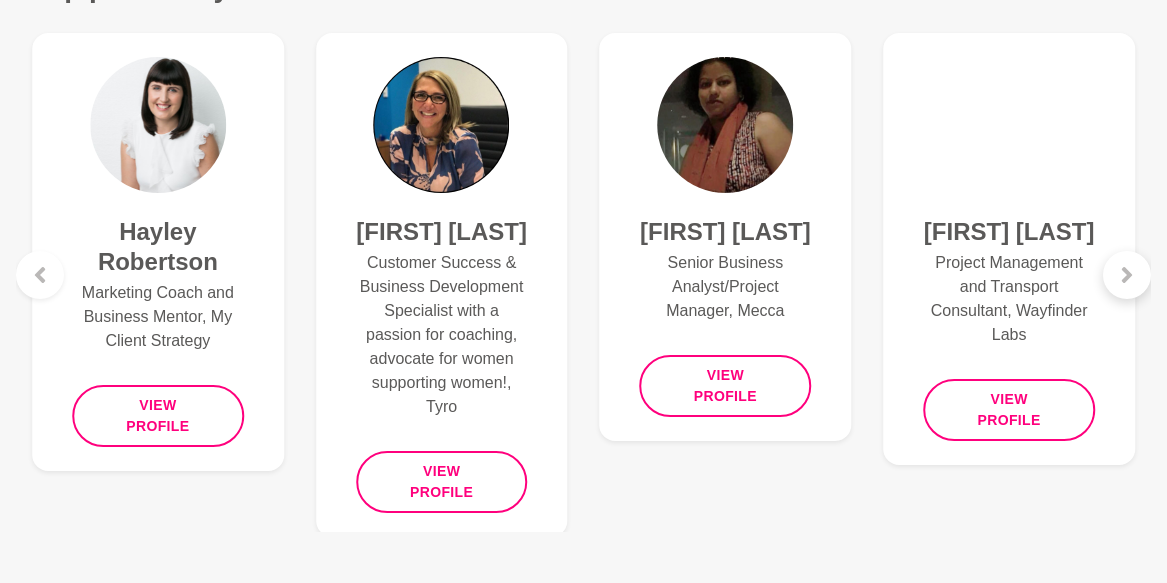 click 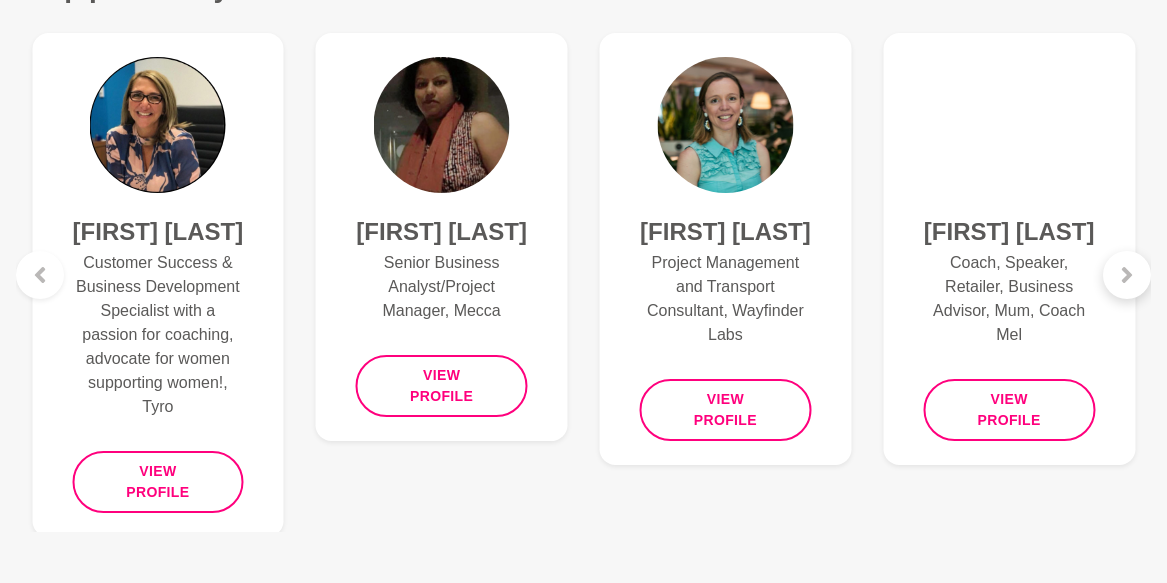 click 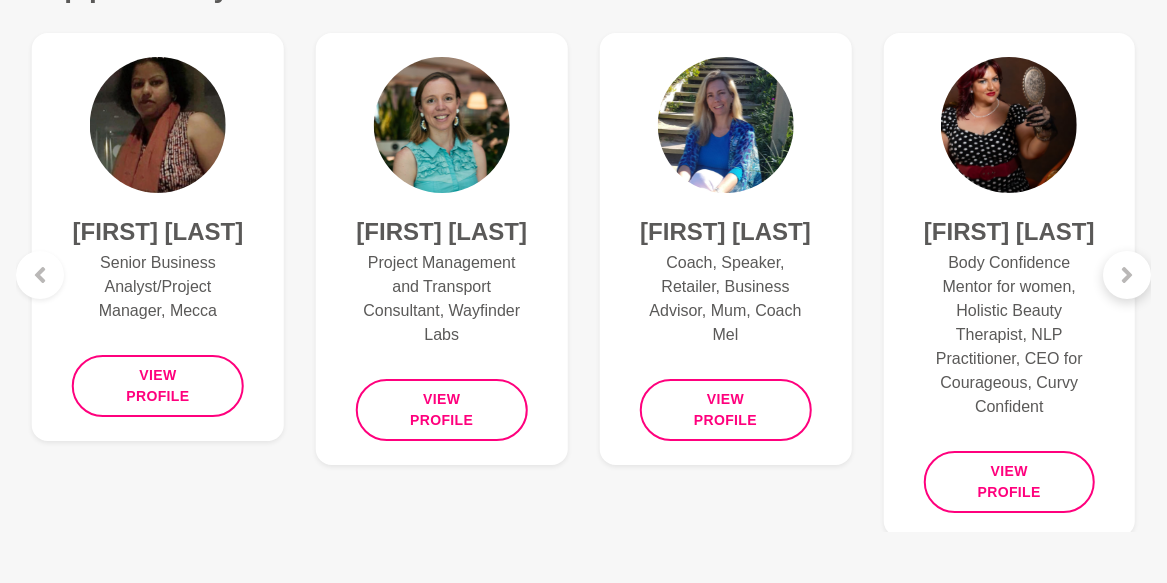 click 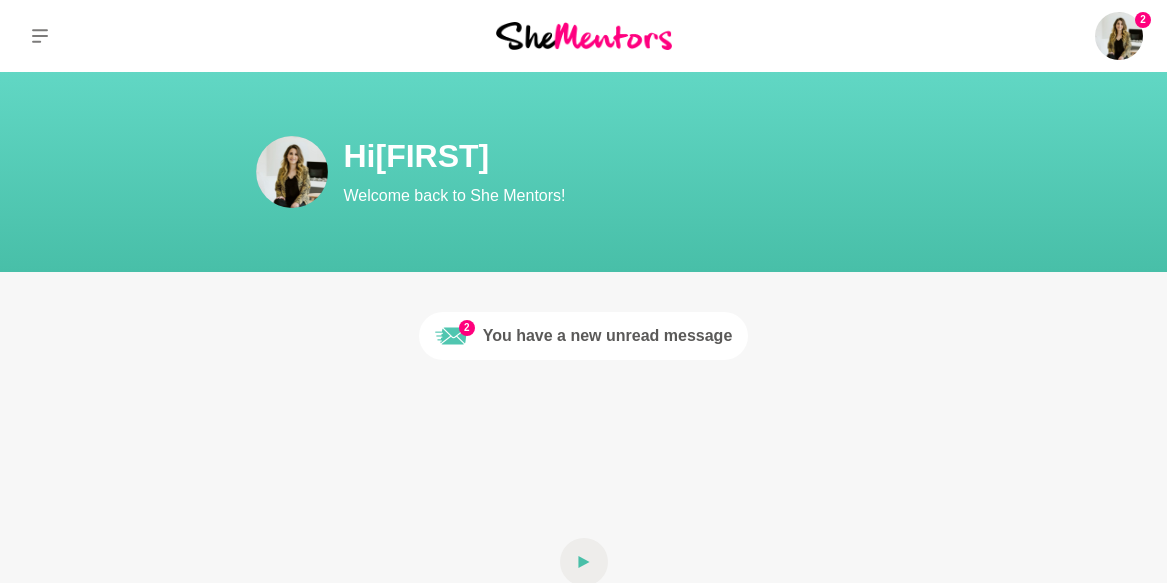 scroll, scrollTop: 0, scrollLeft: 0, axis: both 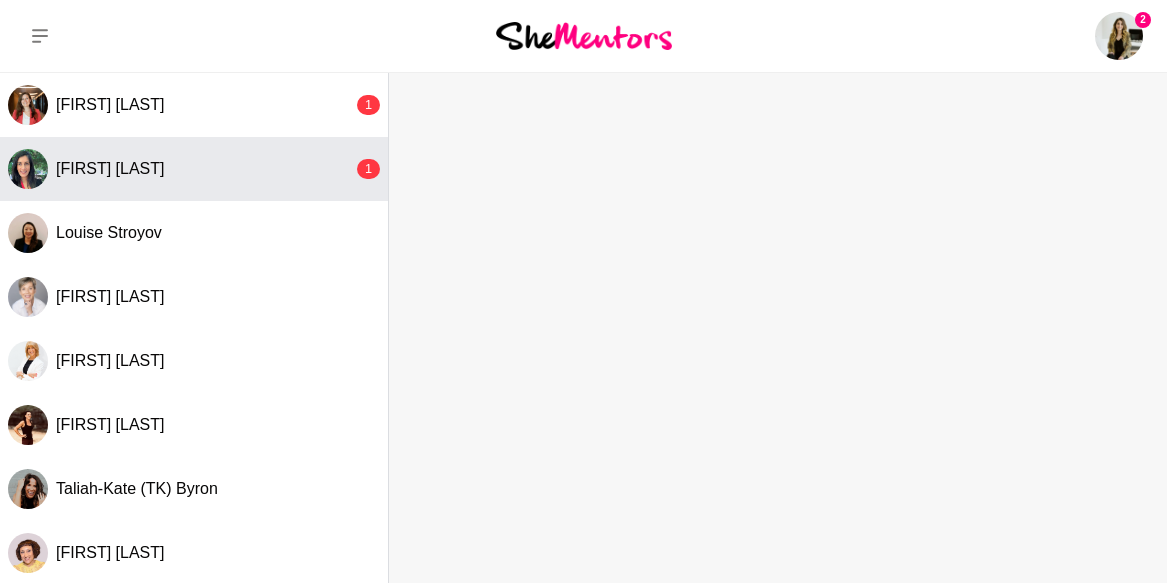click on "[FIRST] [LAST]" at bounding box center [204, 169] 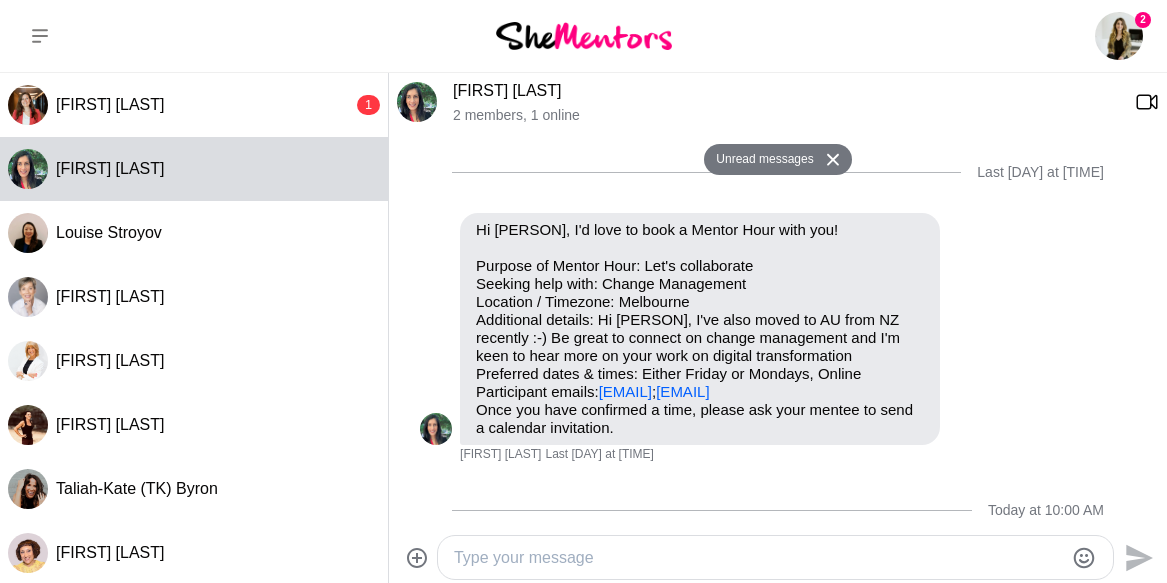 scroll, scrollTop: 300, scrollLeft: 0, axis: vertical 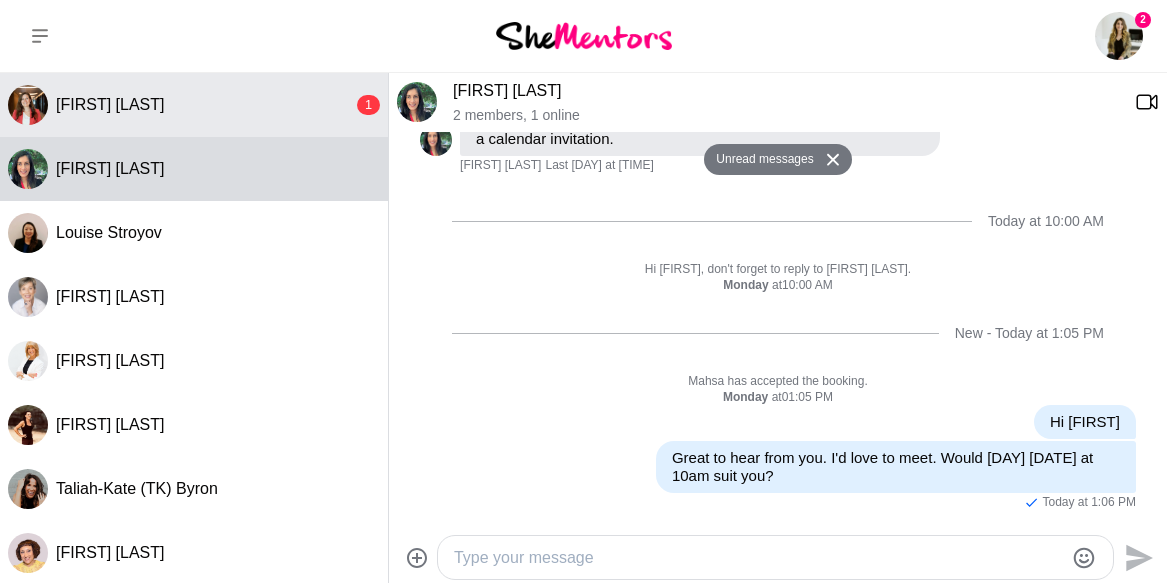 click on "[FIRST] [LAST]" at bounding box center (204, 105) 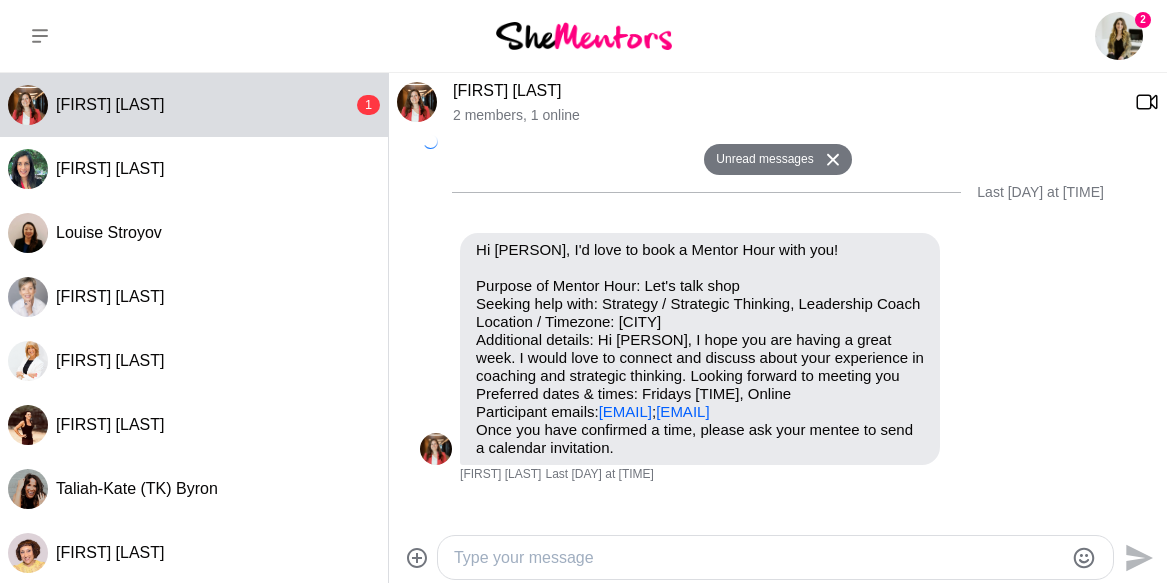 scroll, scrollTop: 300, scrollLeft: 0, axis: vertical 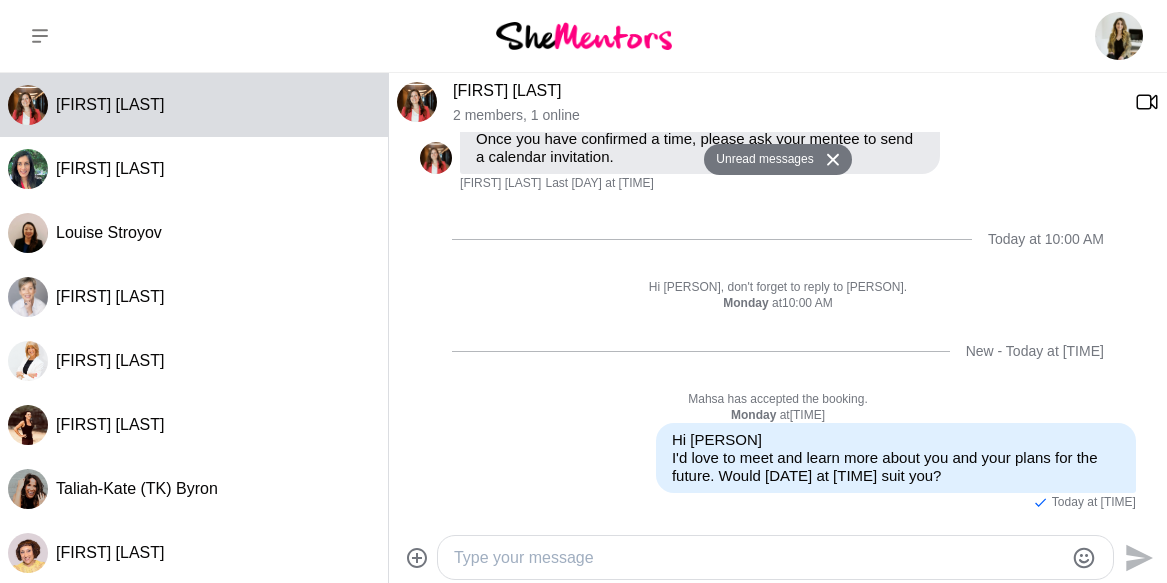 click 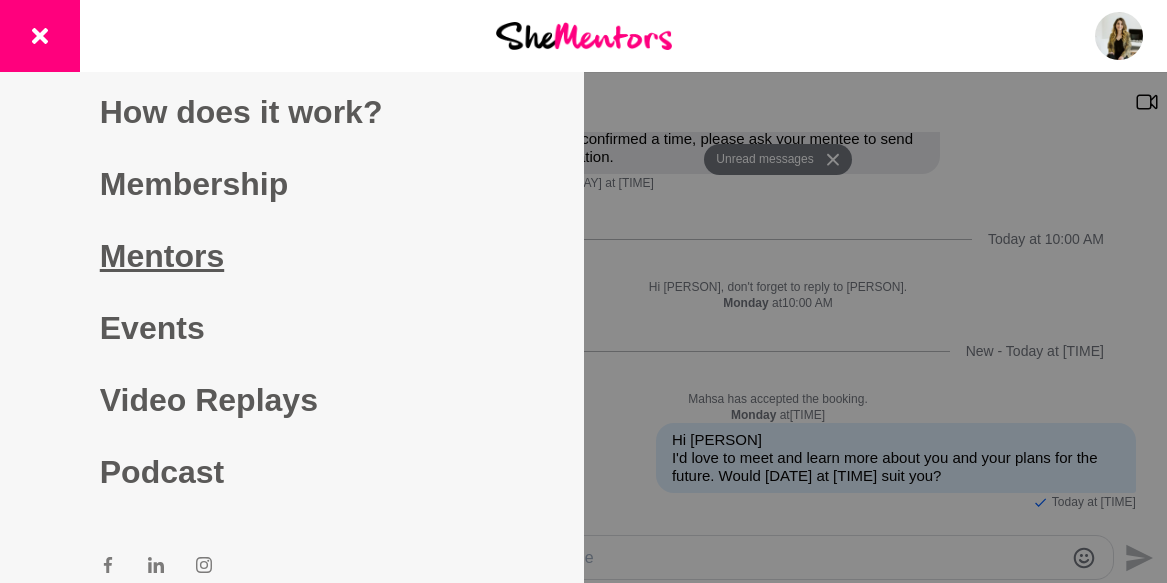 click on "Mentors" at bounding box center [292, 256] 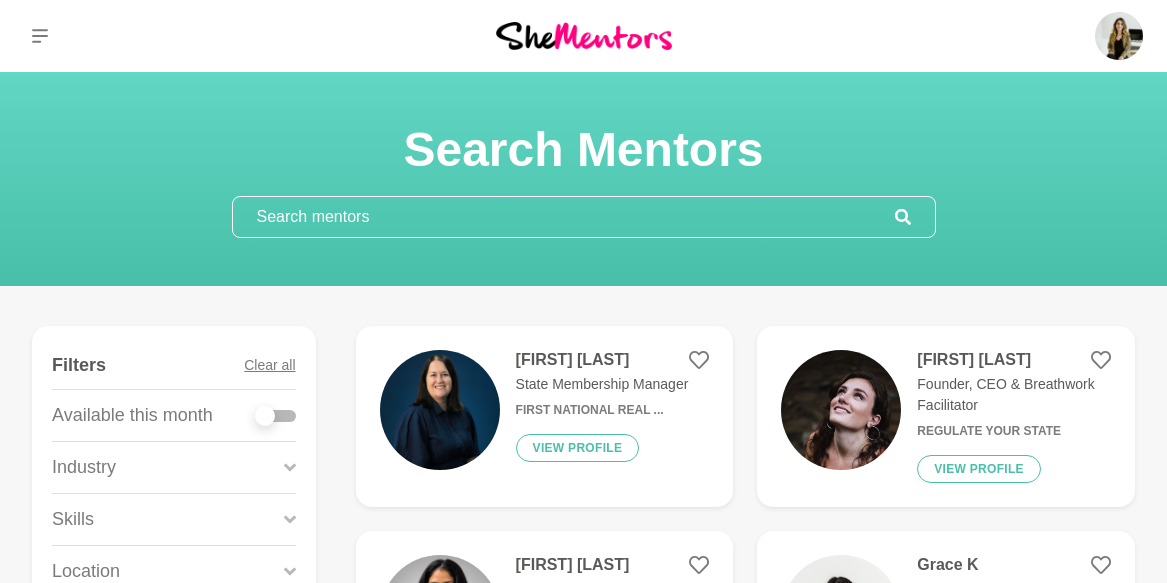 click at bounding box center [564, 217] 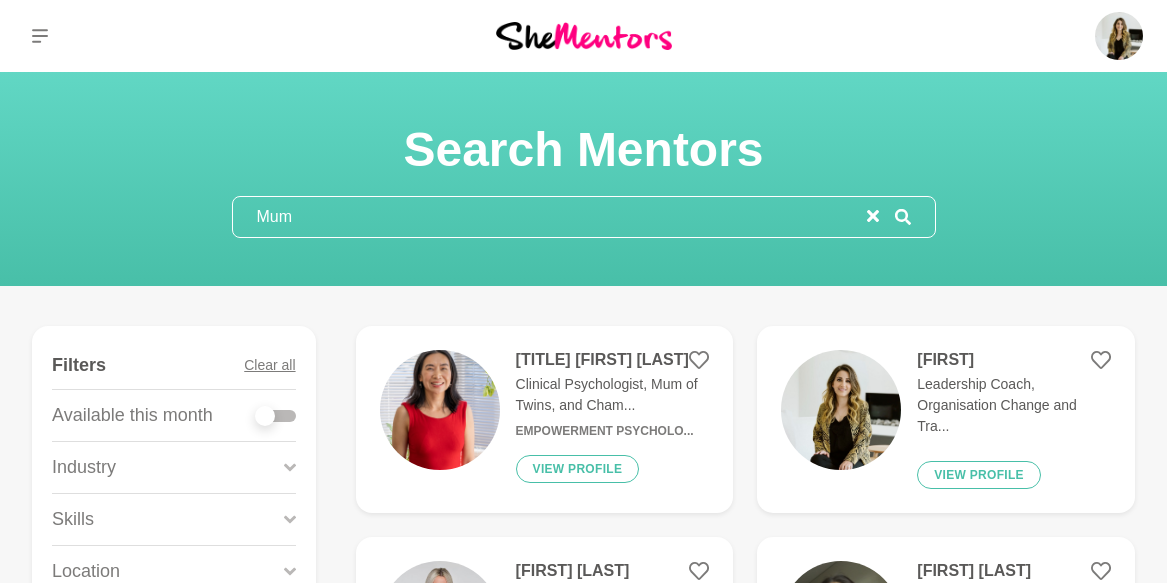 type on "Mum" 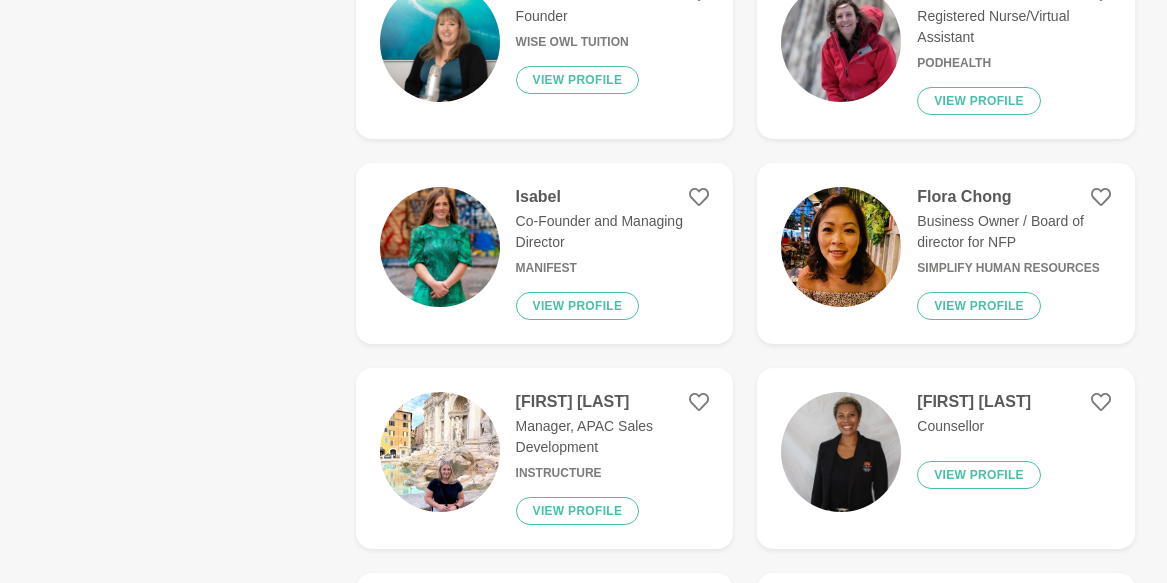 scroll, scrollTop: 1213, scrollLeft: 0, axis: vertical 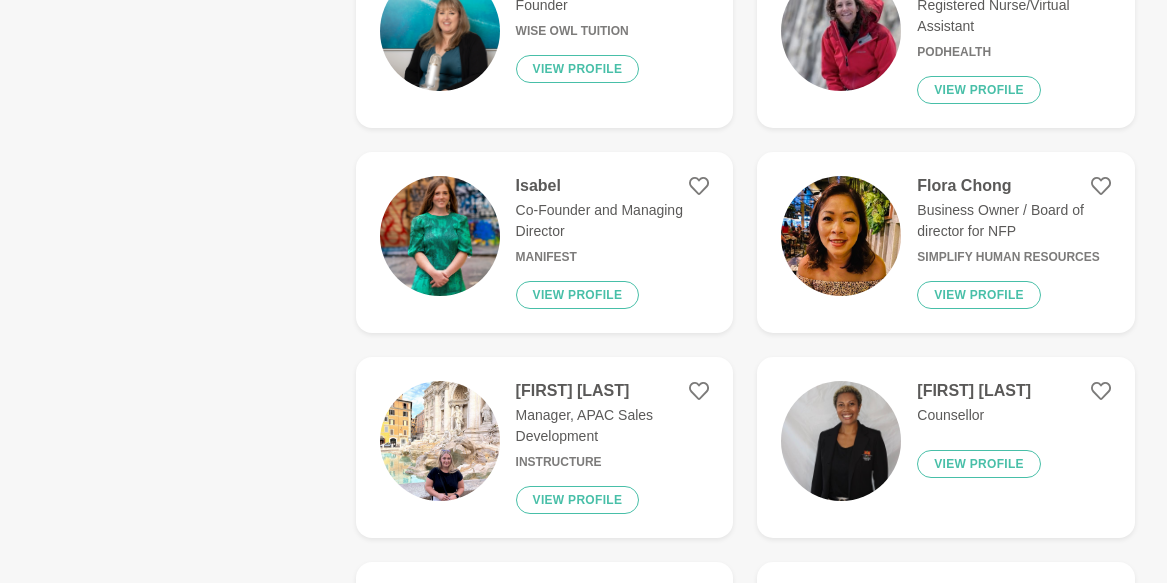 click on "Co-Founder and Managing Director" at bounding box center [613, 221] 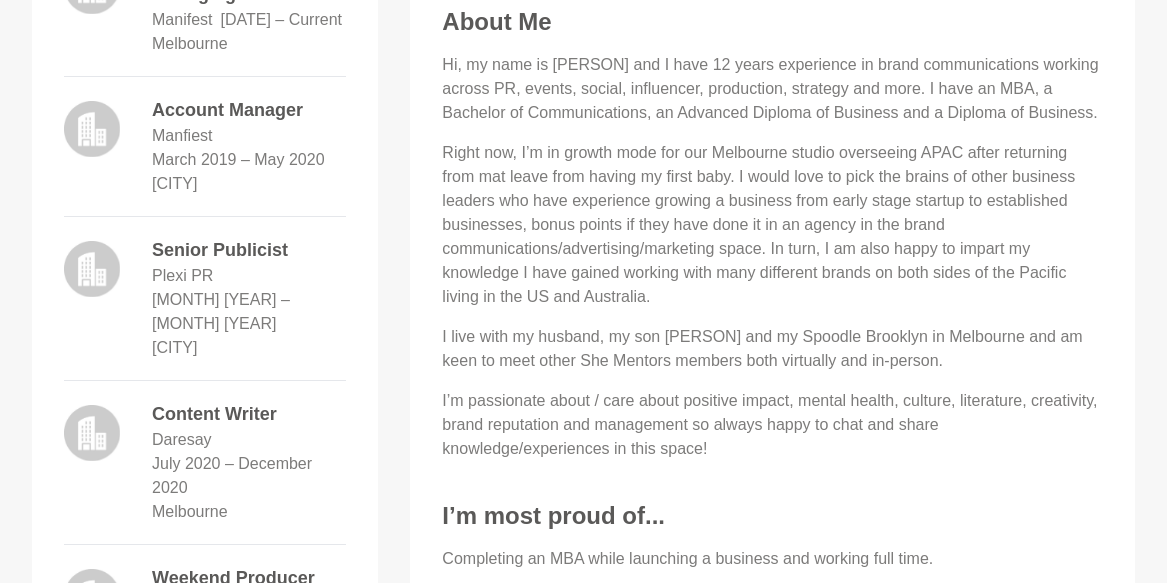 scroll, scrollTop: 1041, scrollLeft: 0, axis: vertical 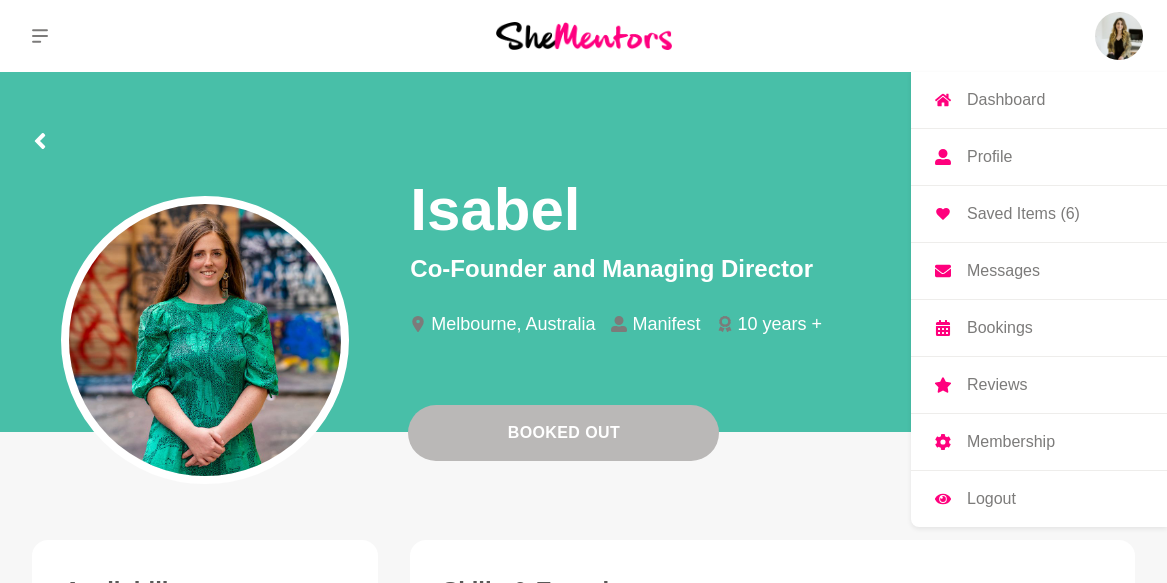 click at bounding box center [1119, 36] 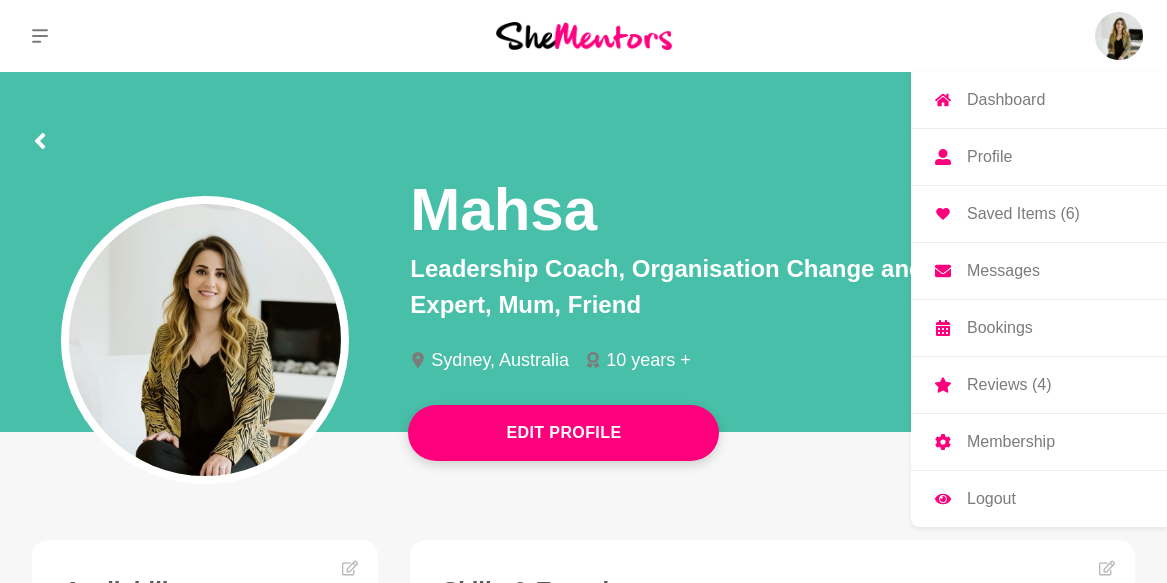 click on "Dashboard" at bounding box center (1006, 100) 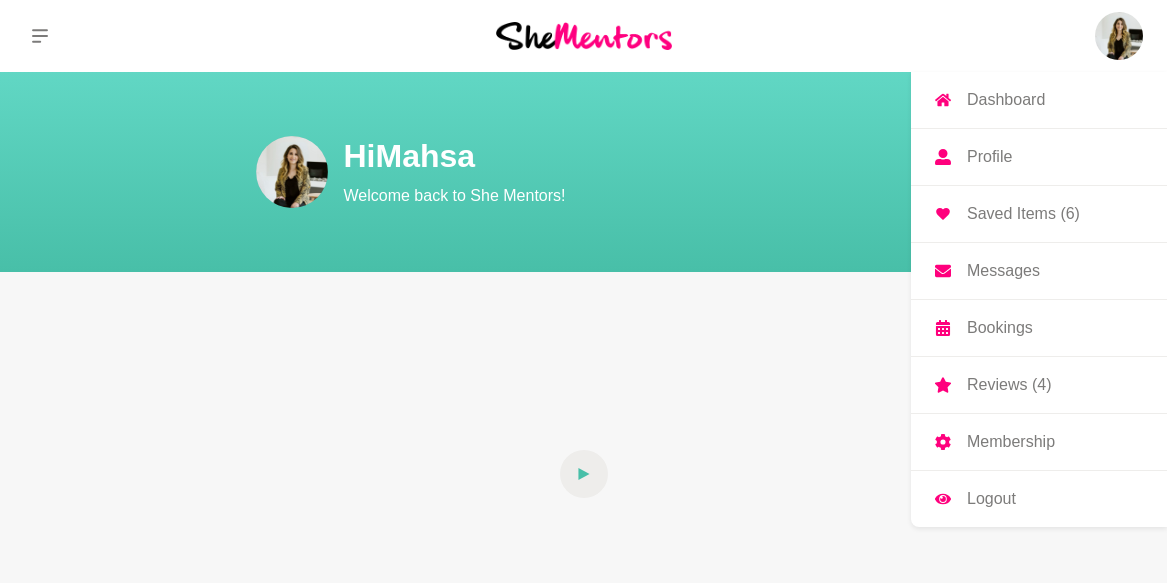 click on "Bookings" at bounding box center (1000, 328) 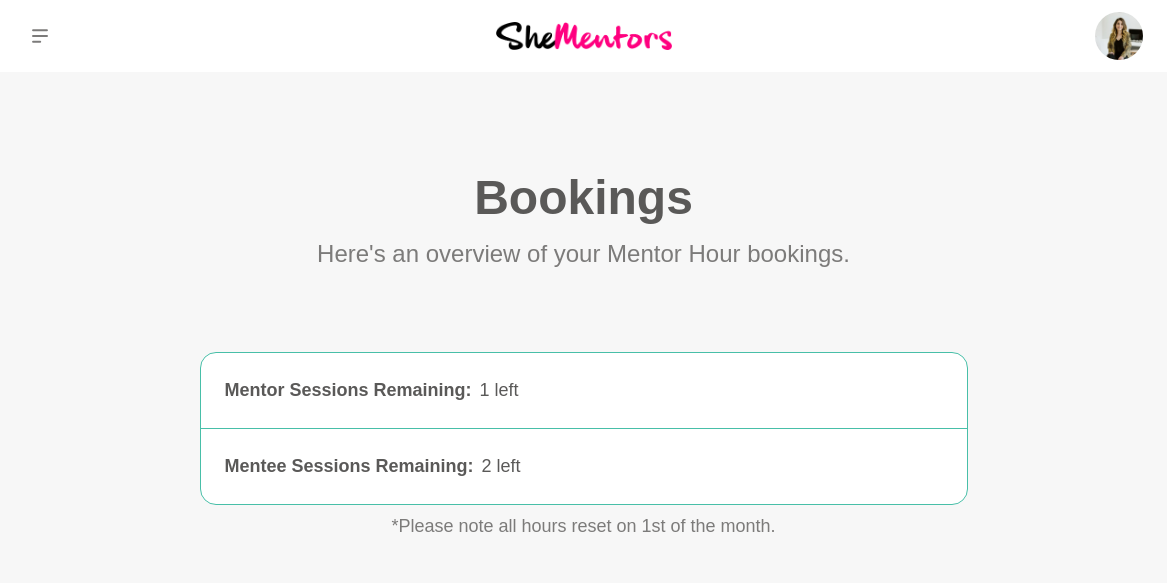 scroll, scrollTop: 0, scrollLeft: 0, axis: both 